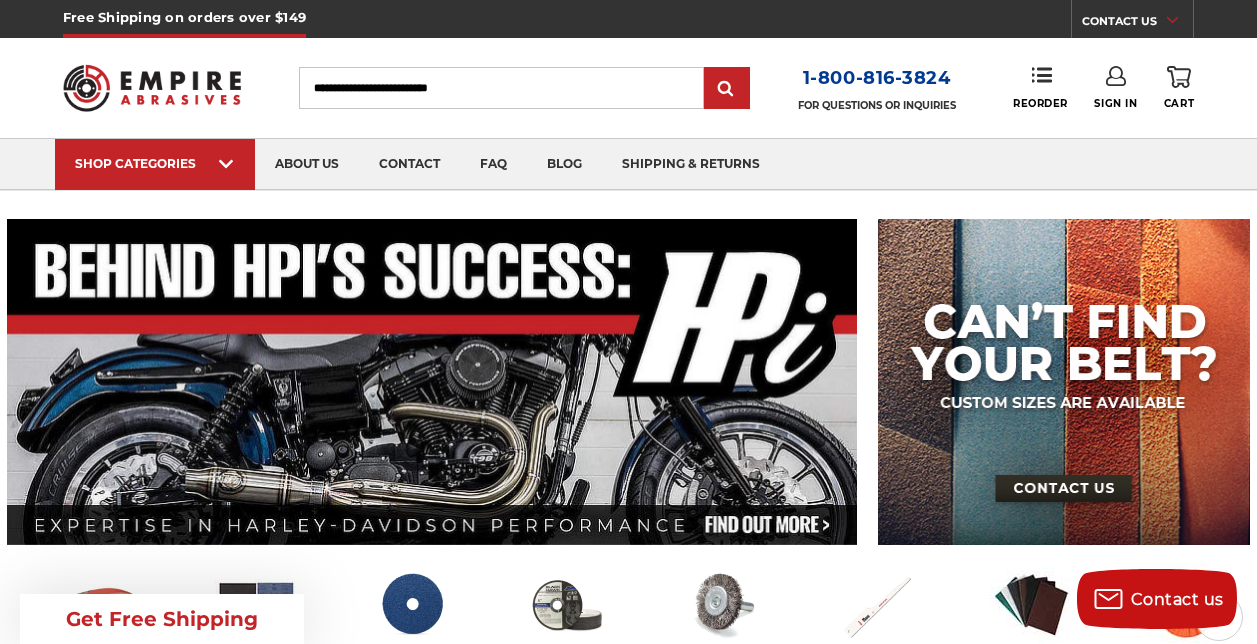 scroll, scrollTop: 0, scrollLeft: 0, axis: both 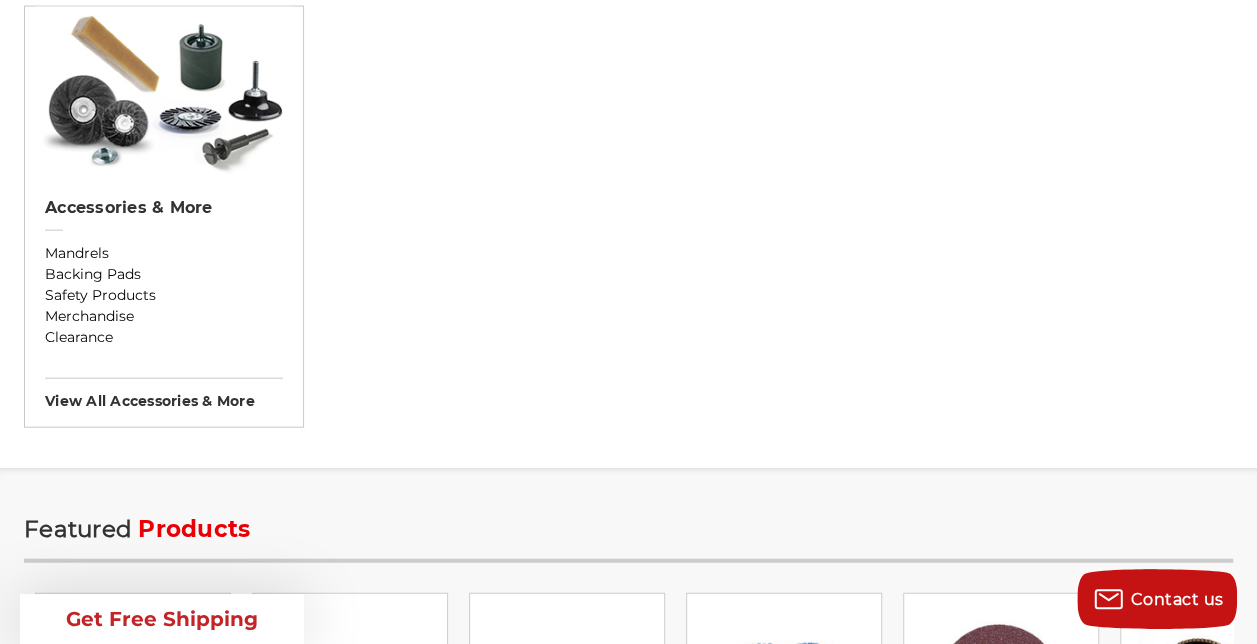 click at bounding box center [783, -370] 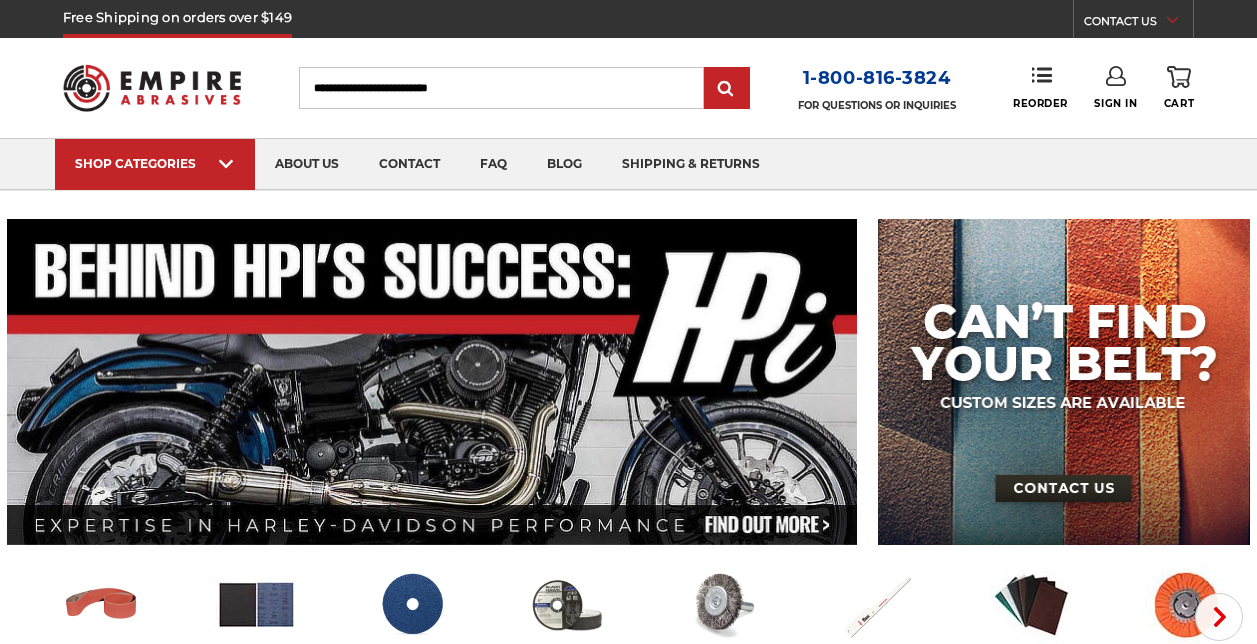 scroll, scrollTop: 0, scrollLeft: 0, axis: both 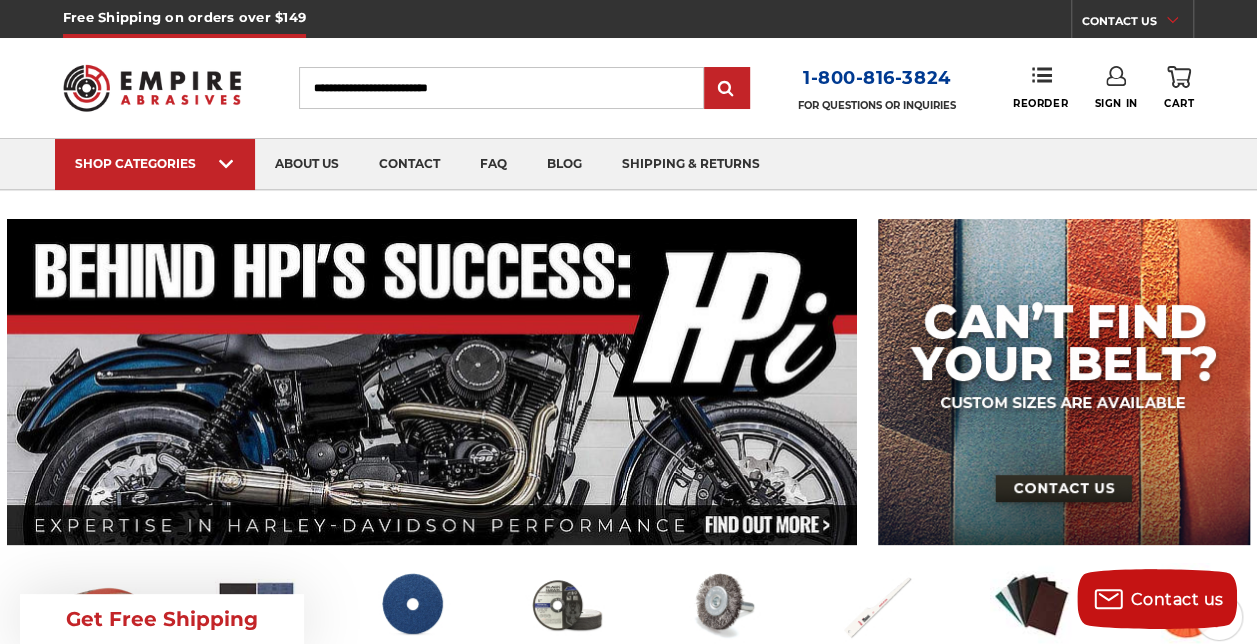 type on "**********" 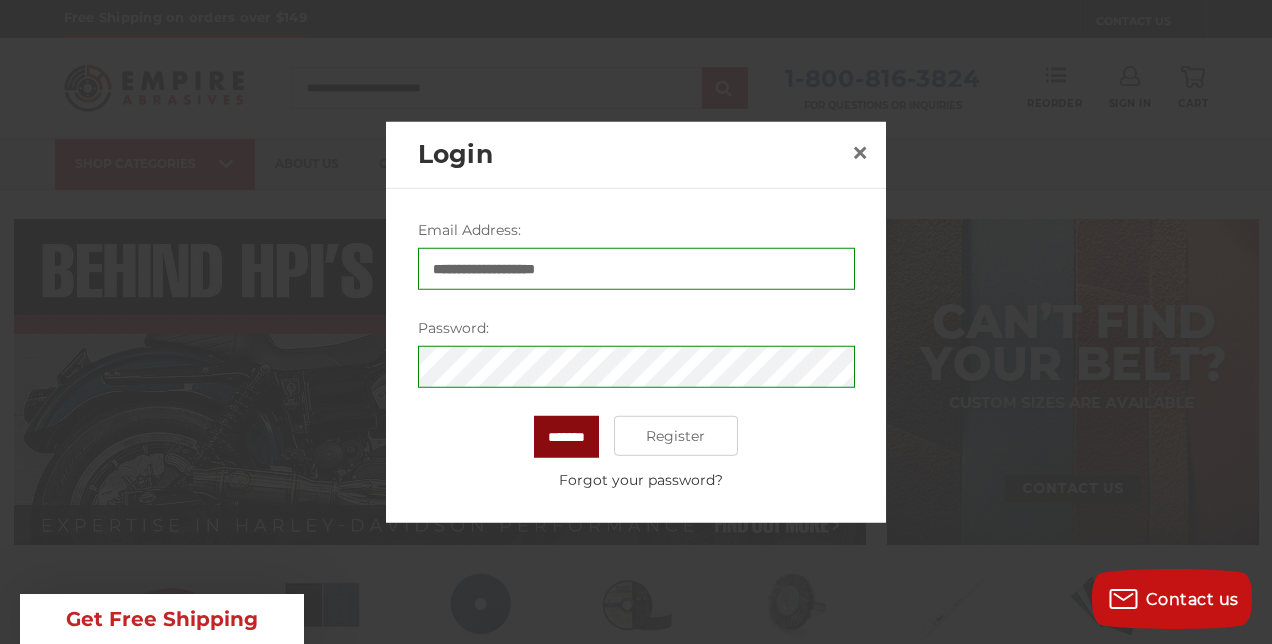 click on "*******" at bounding box center (566, 437) 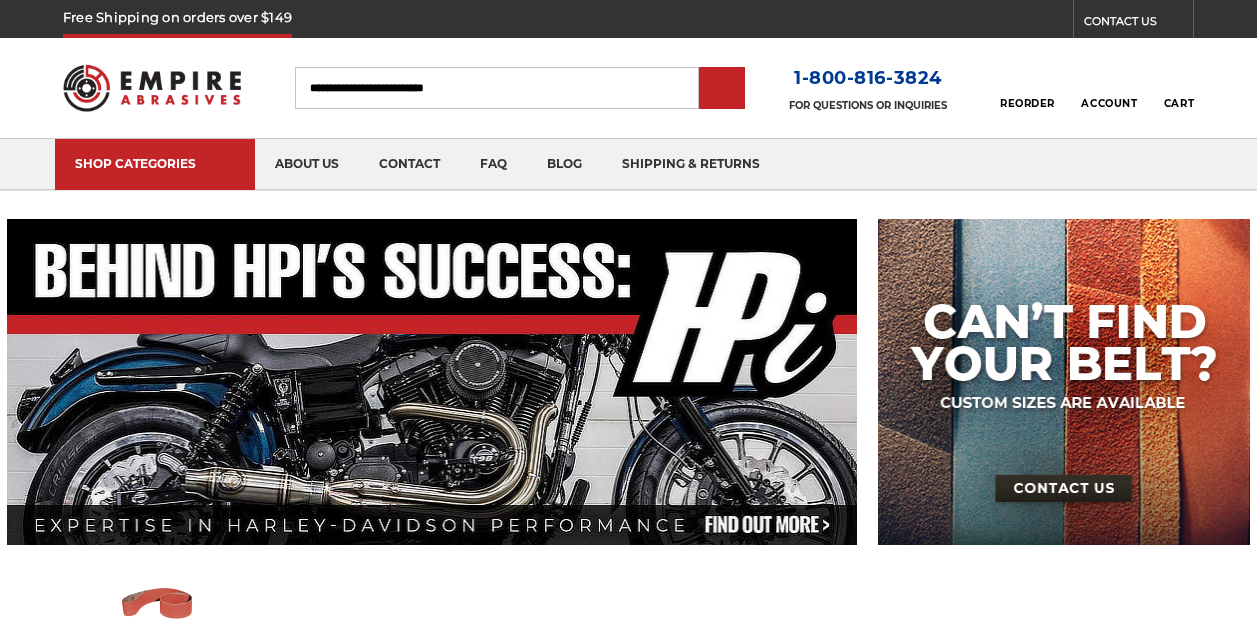 scroll, scrollTop: 0, scrollLeft: 0, axis: both 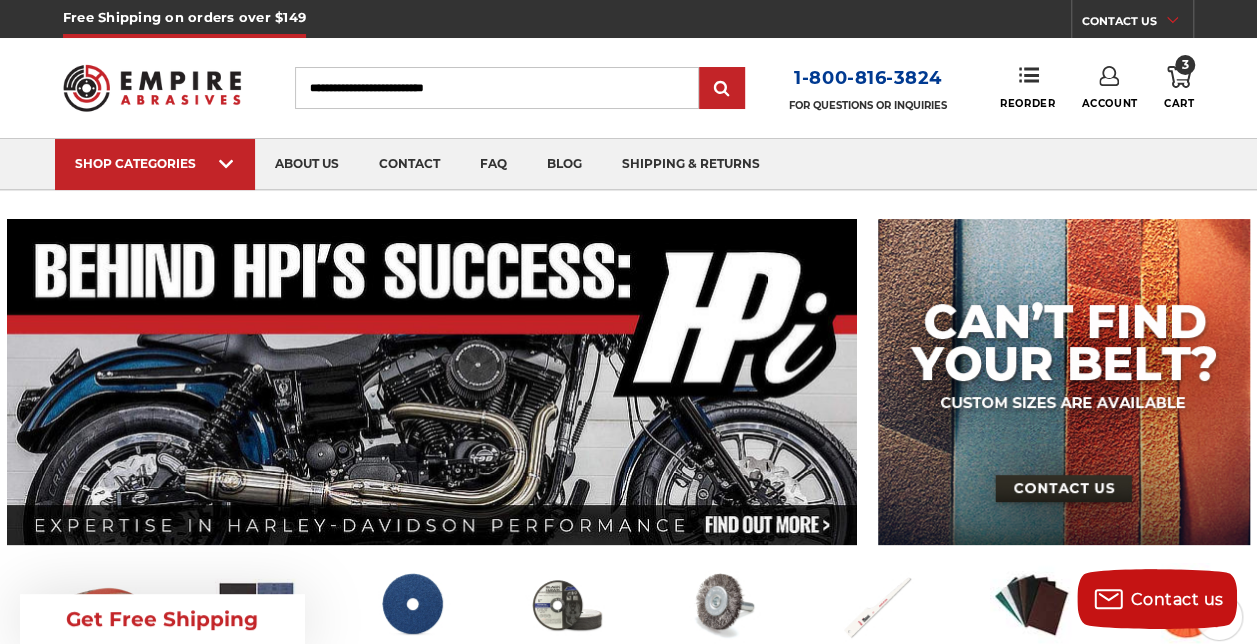 click on "3" at bounding box center [1185, 65] 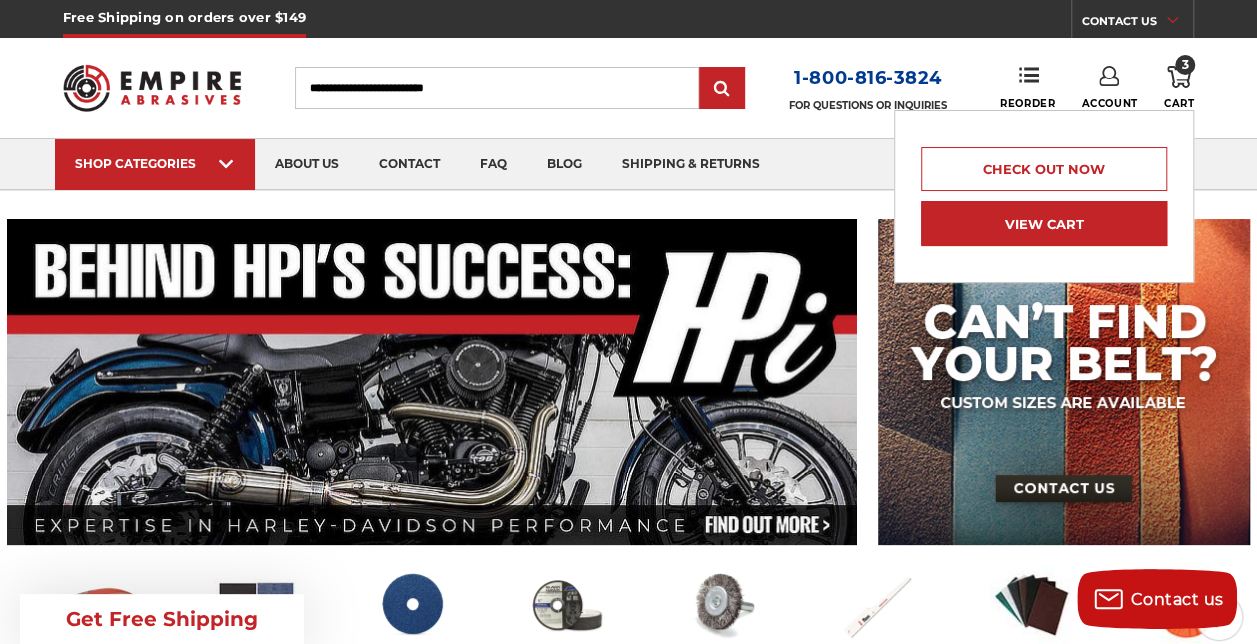click on "View Cart" at bounding box center (1044, 223) 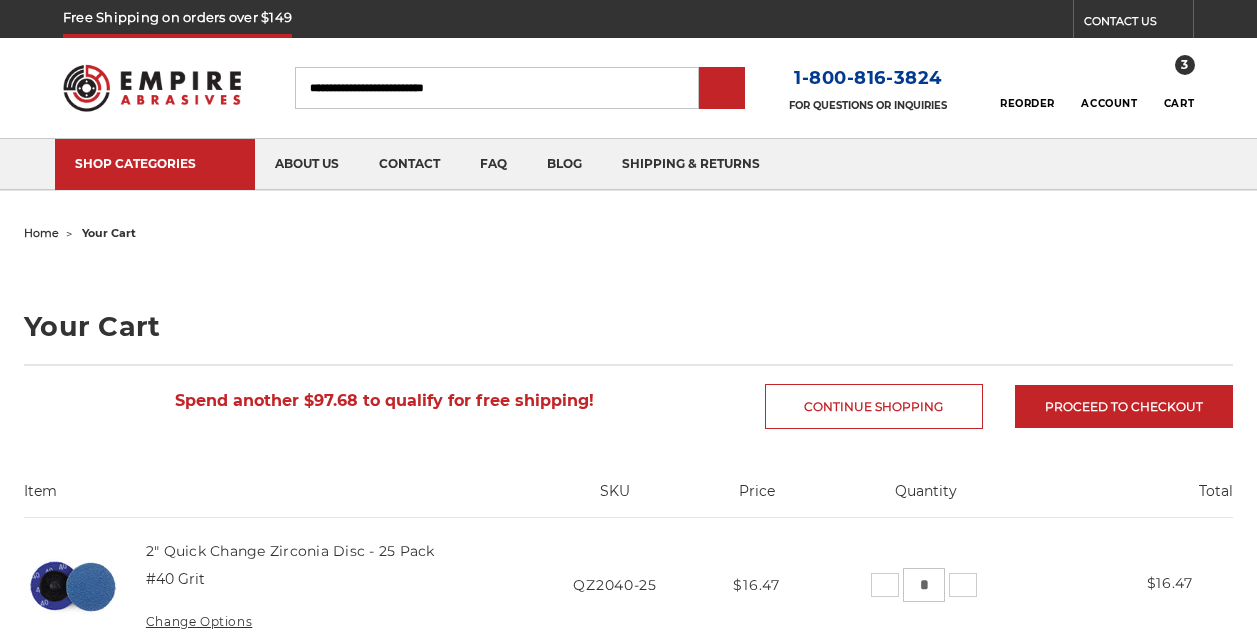 scroll, scrollTop: 0, scrollLeft: 0, axis: both 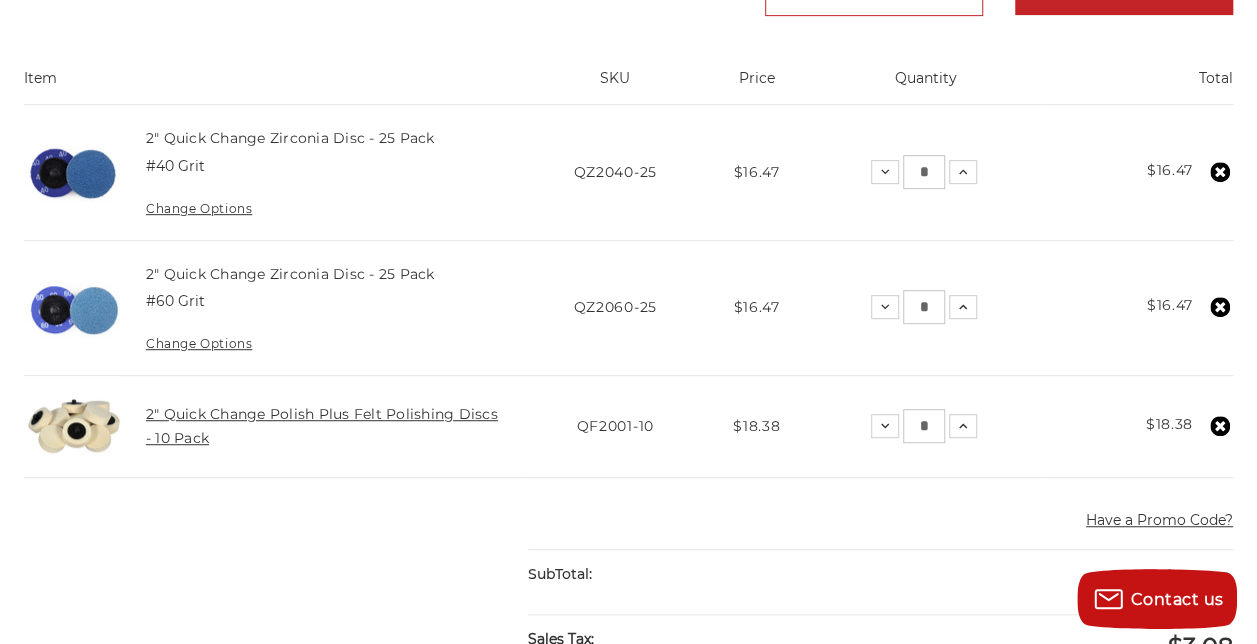 click on "2" Quick Change Polish Plus Felt Polishing Discs - 10 Pack" at bounding box center [322, 426] 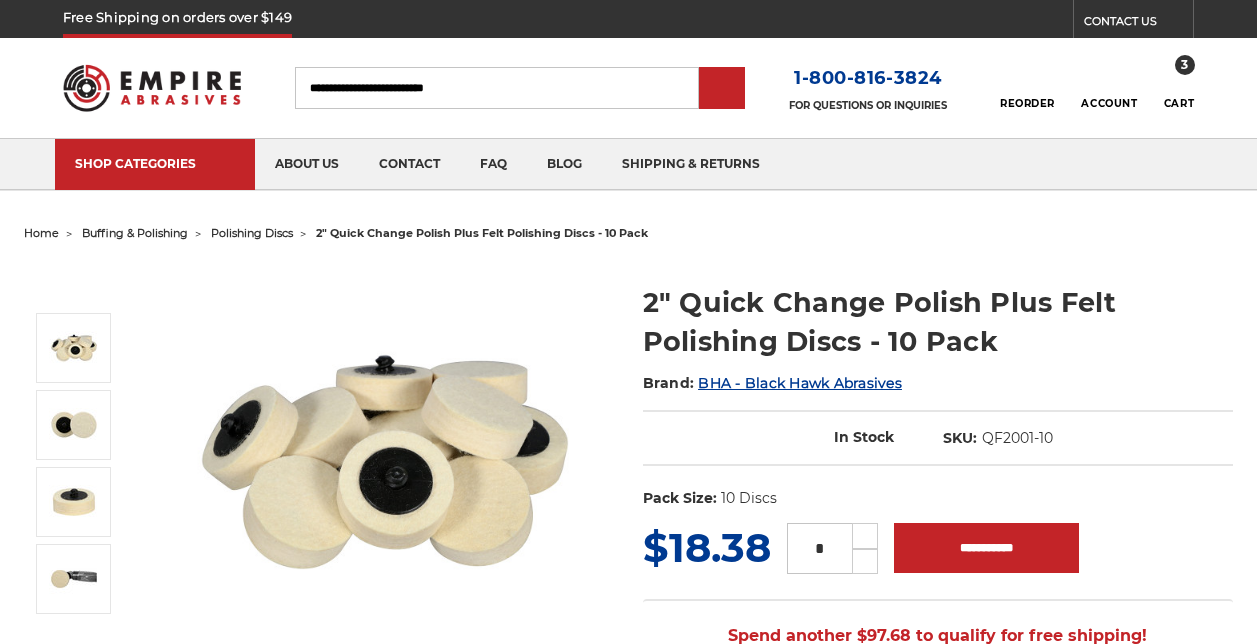 scroll, scrollTop: 0, scrollLeft: 0, axis: both 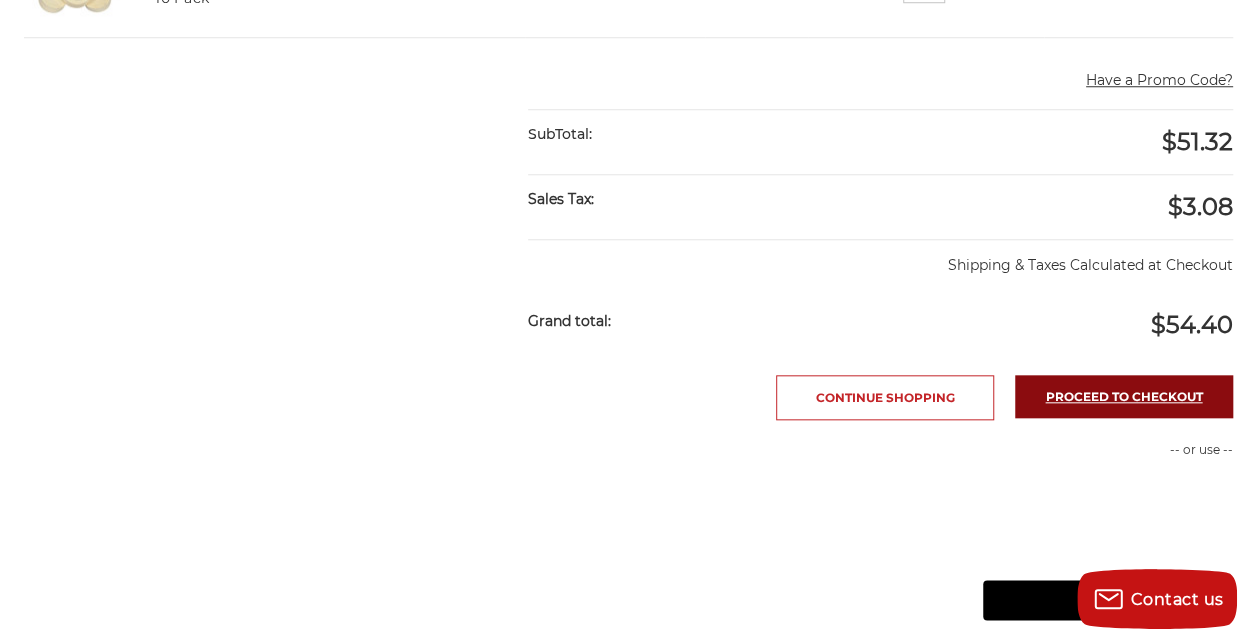 click on "Proceed to checkout" at bounding box center [1124, 396] 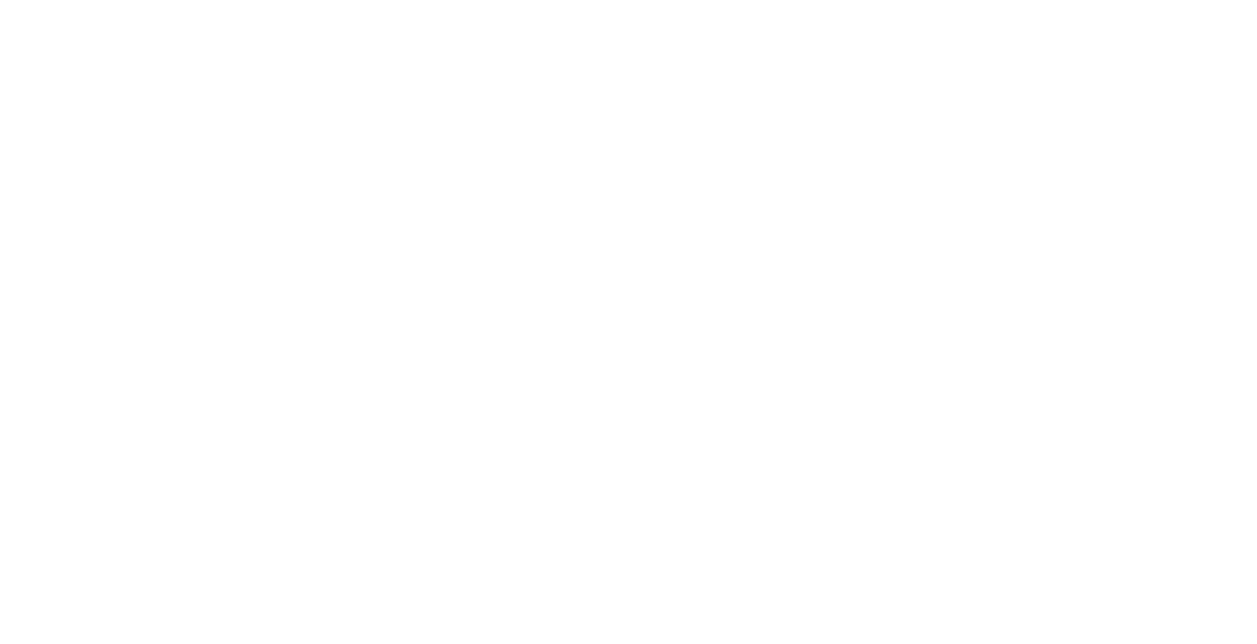 scroll, scrollTop: 0, scrollLeft: 0, axis: both 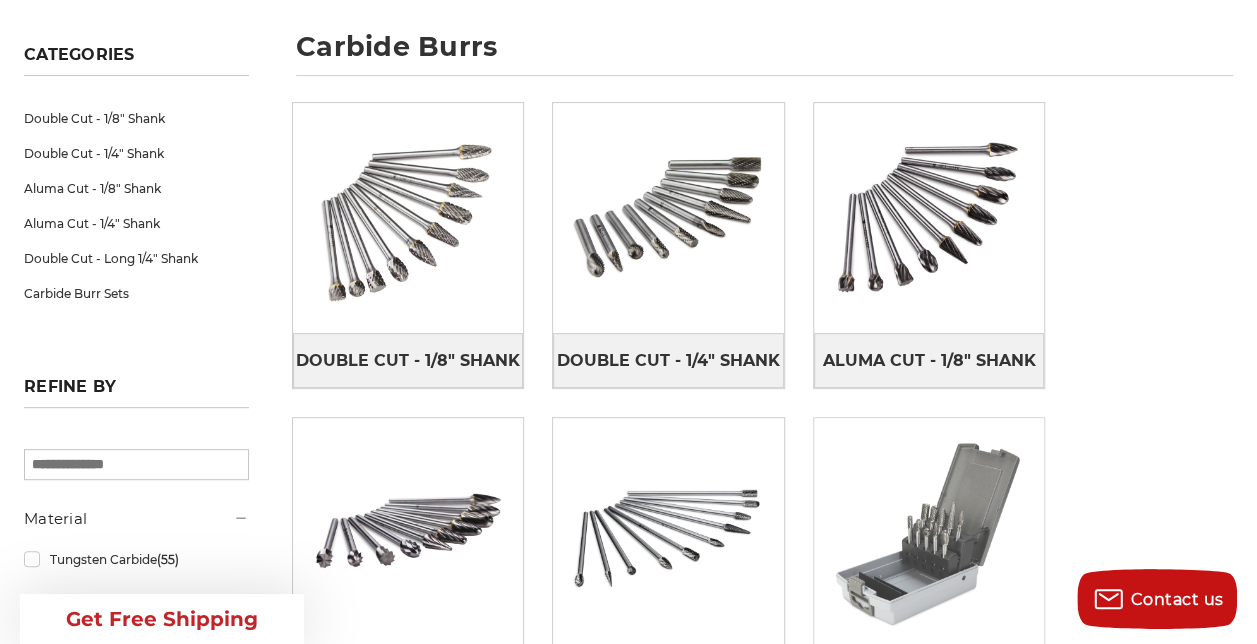 click at bounding box center (929, 533) 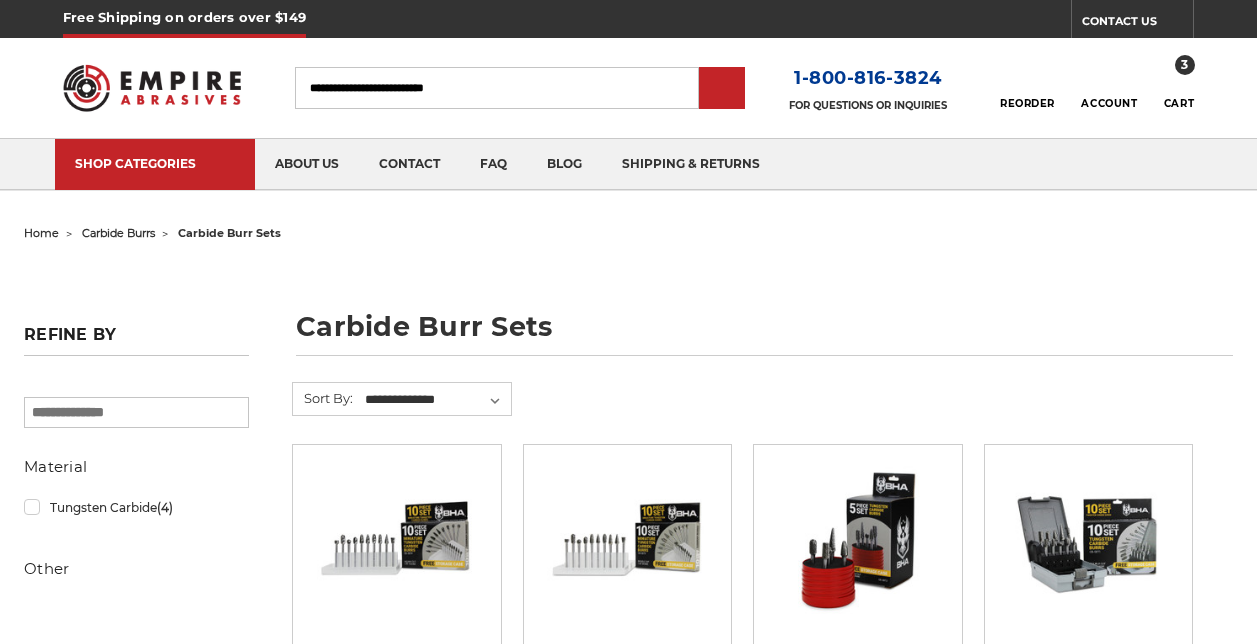 scroll, scrollTop: 0, scrollLeft: 0, axis: both 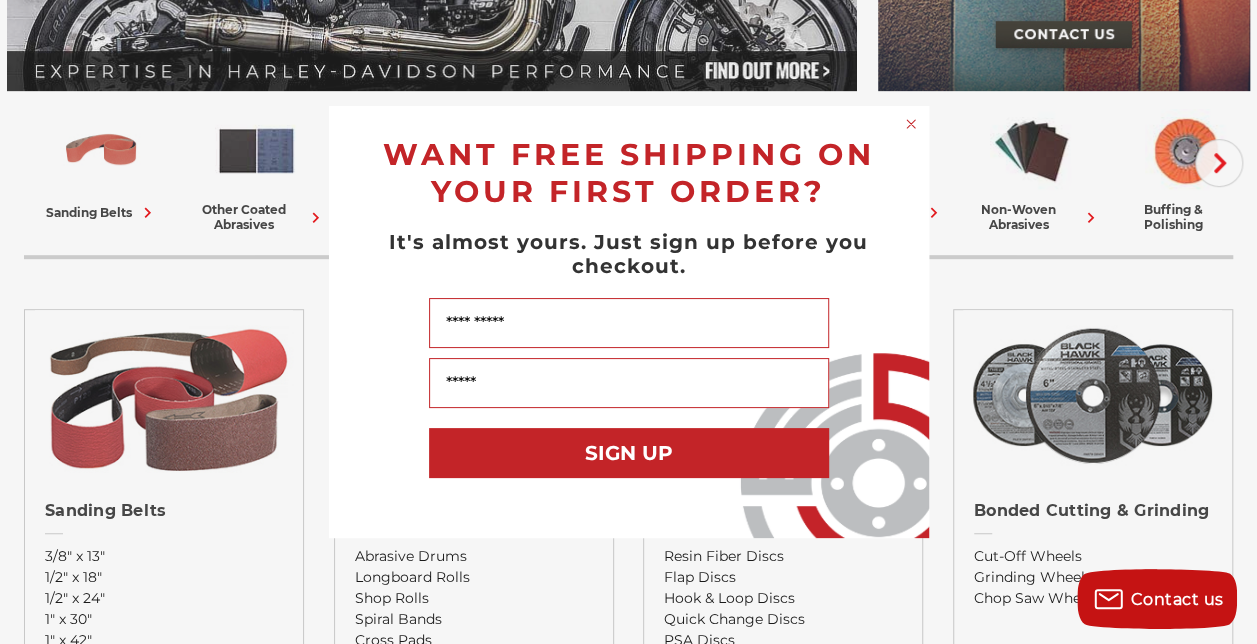 click 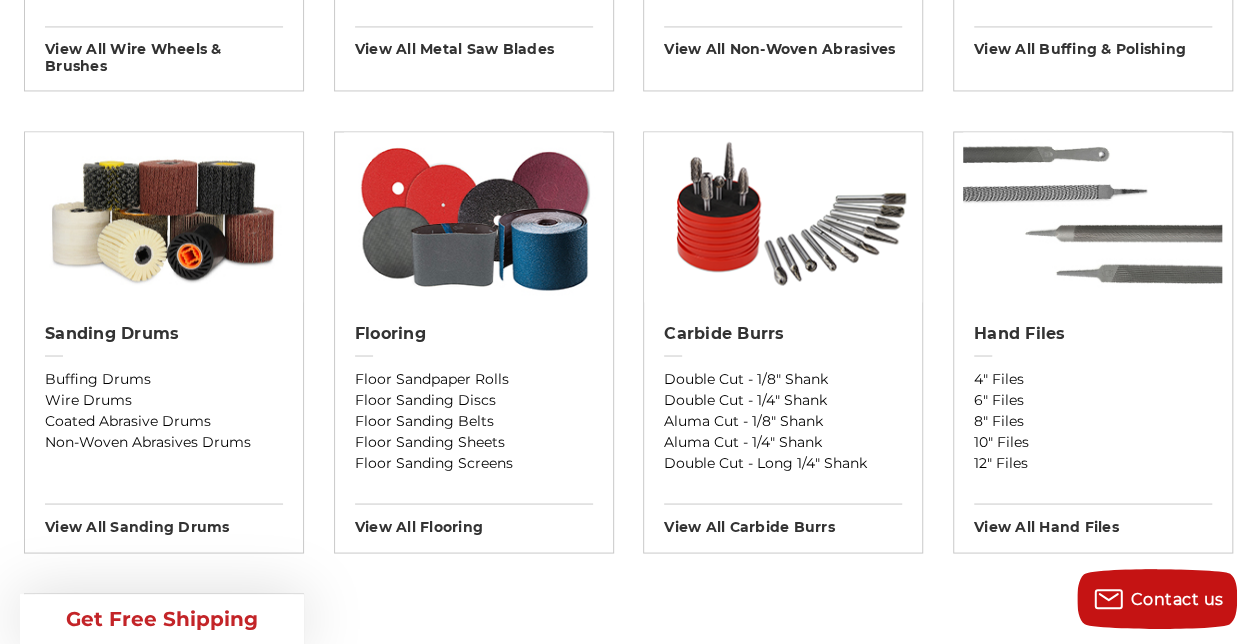 scroll, scrollTop: 1626, scrollLeft: 0, axis: vertical 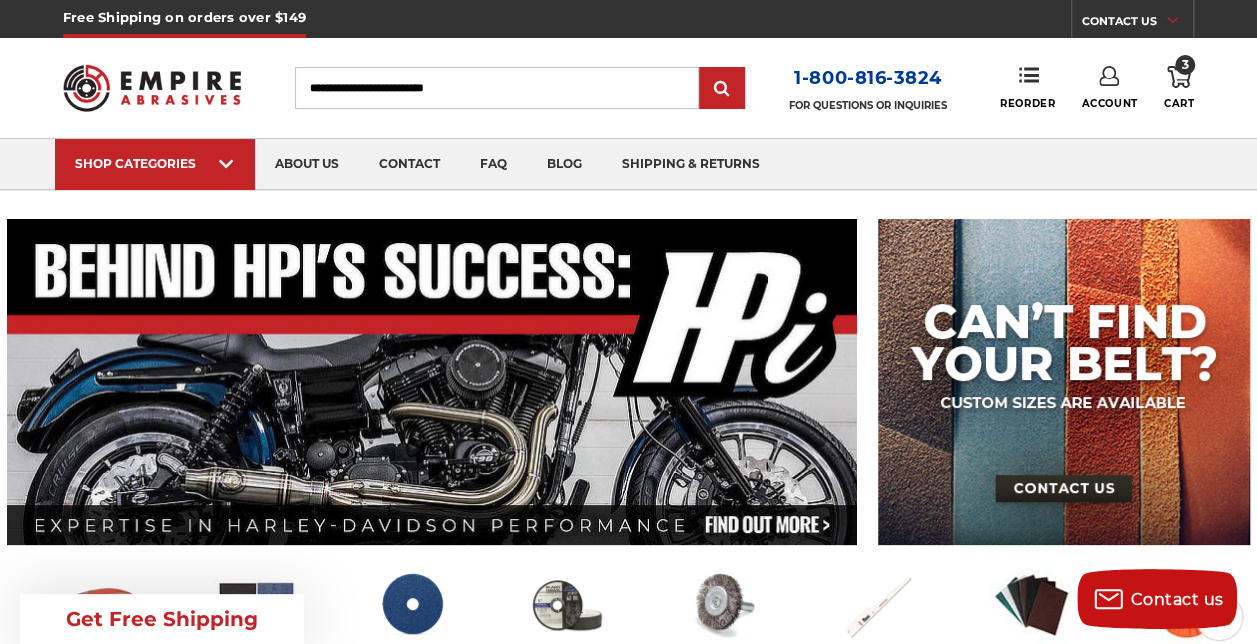 click 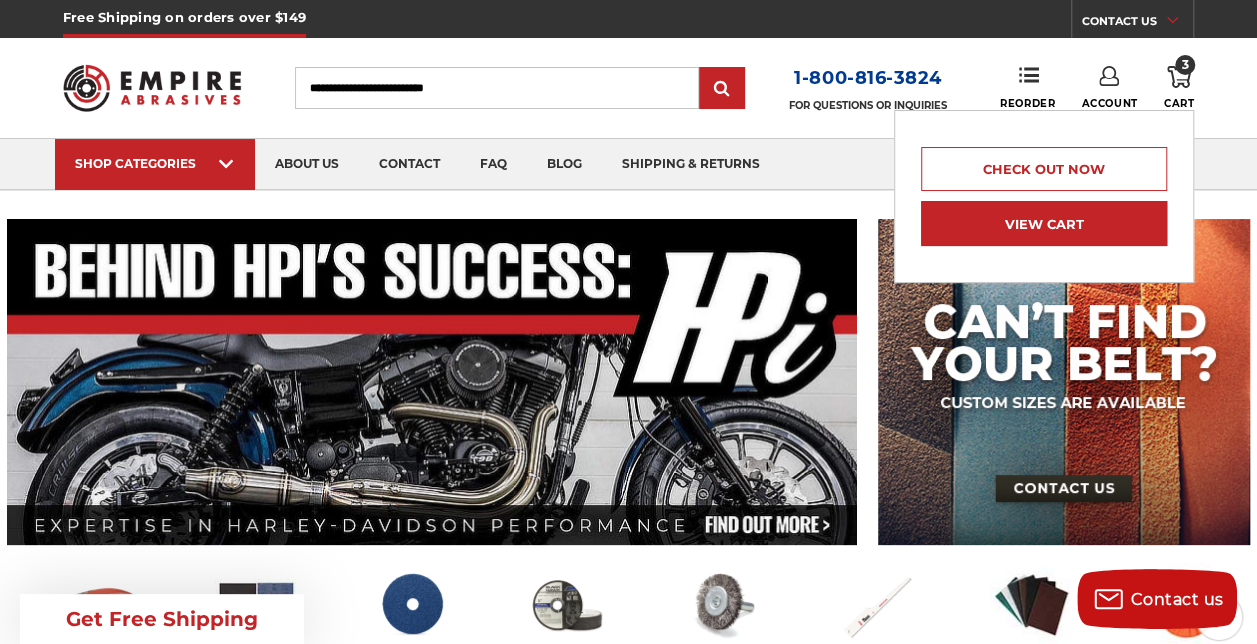 click on "View Cart" at bounding box center [1044, 223] 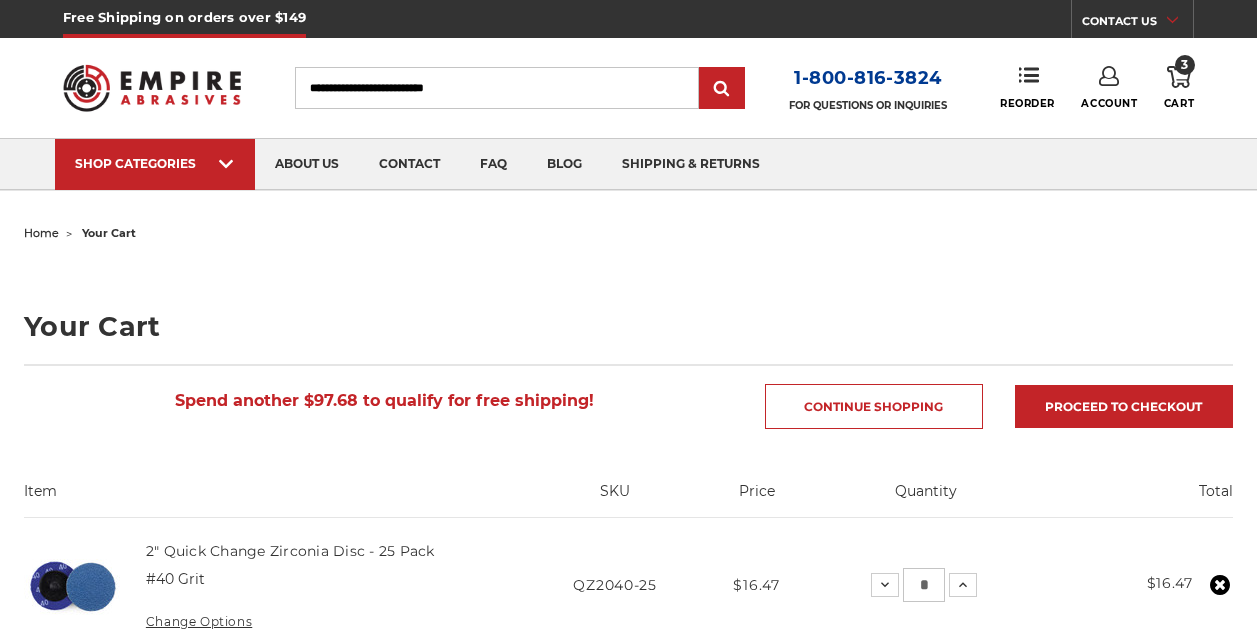 scroll, scrollTop: 0, scrollLeft: 0, axis: both 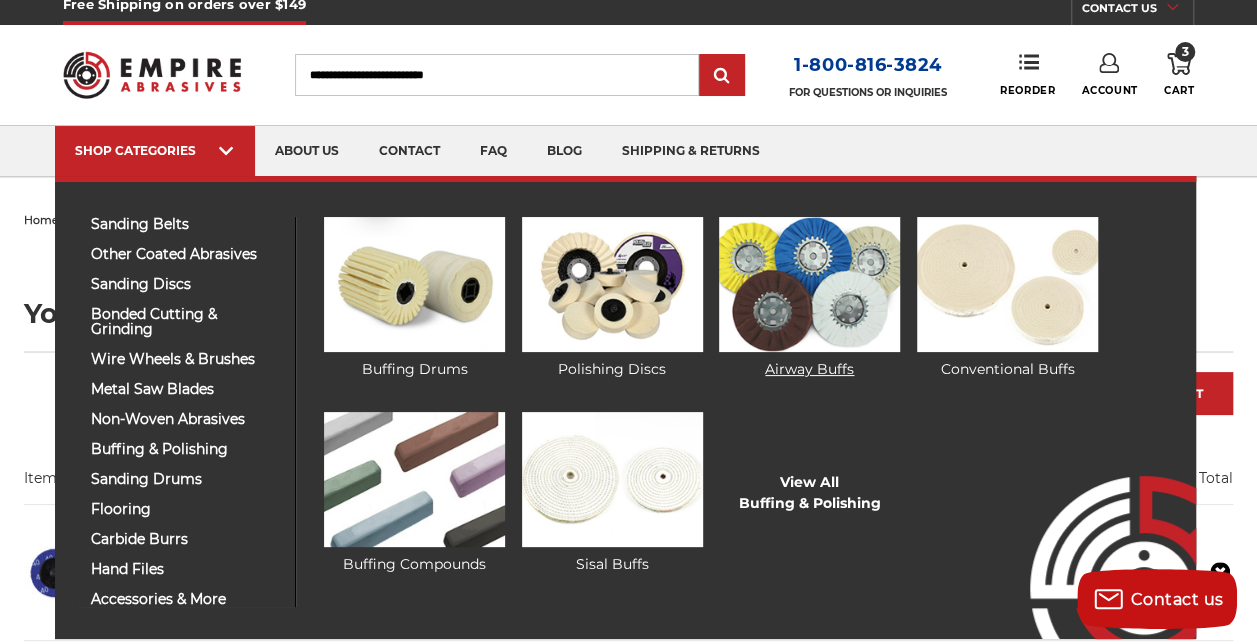 click at bounding box center [809, 284] 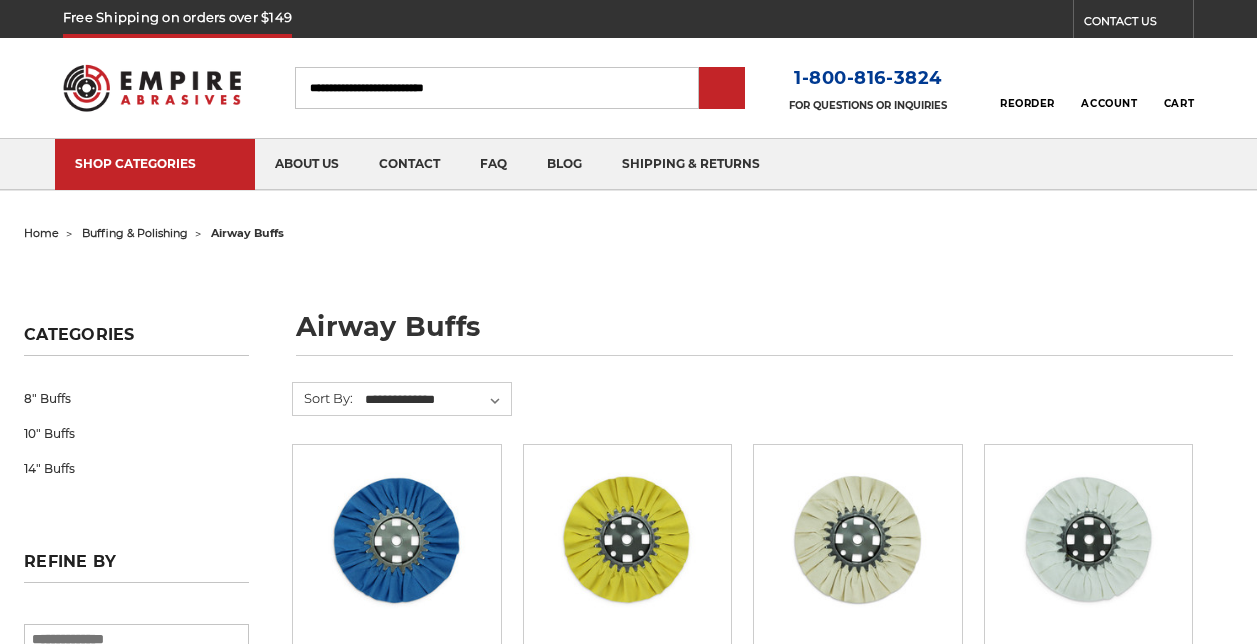 scroll, scrollTop: 0, scrollLeft: 0, axis: both 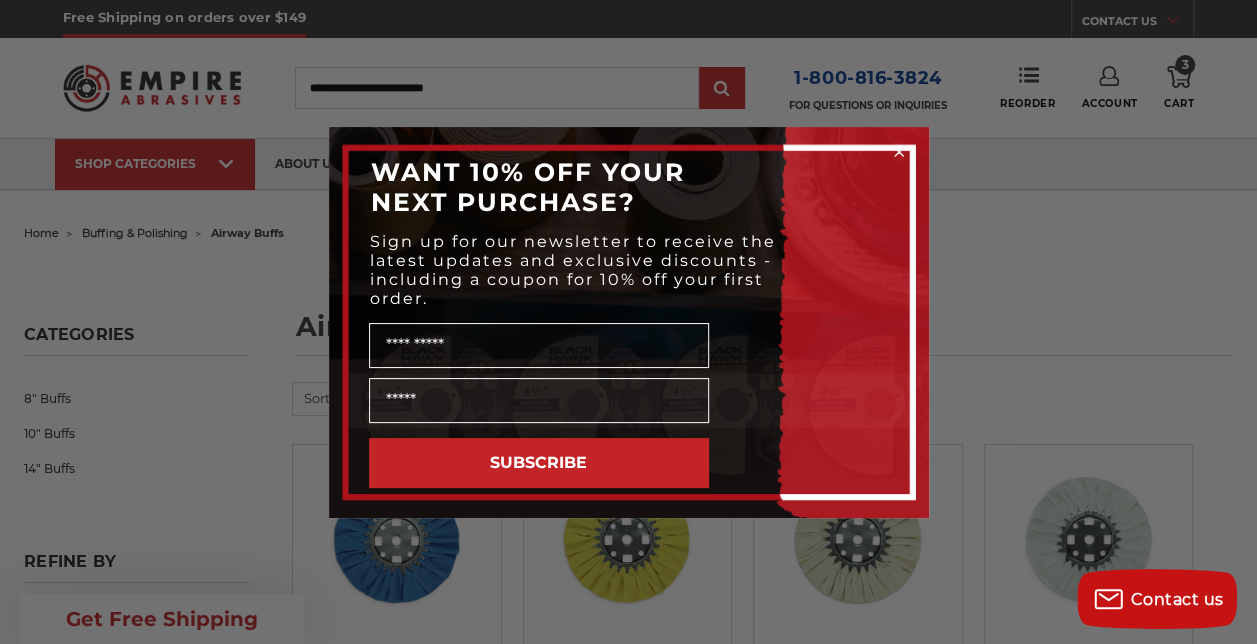click on "Sign up for our newsletter to receive the latest updates and exclusive discounts - including a coupon for 10% off your first order." at bounding box center [629, 270] 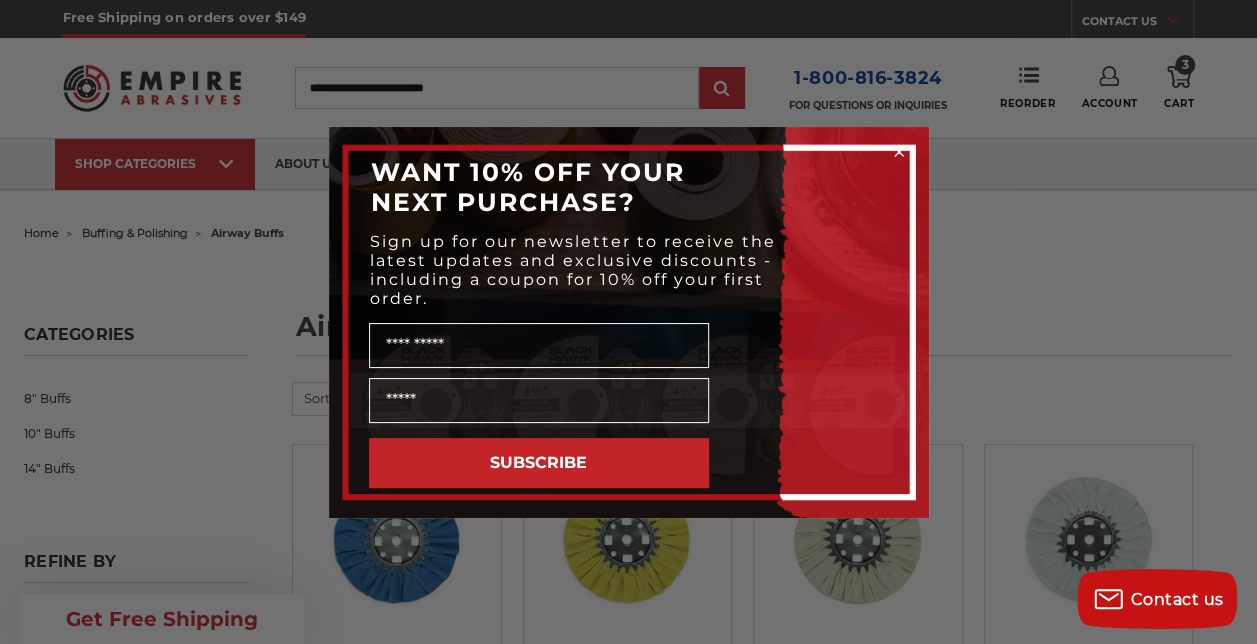 click on "Close dialog WANT 10% OFF YOUR NEXT PURCHASE? Sign up for our newsletter to receive the latest updates and exclusive discounts - including a coupon for 10% off your first order. Name SUBSCRIBE ******" at bounding box center [628, 322] 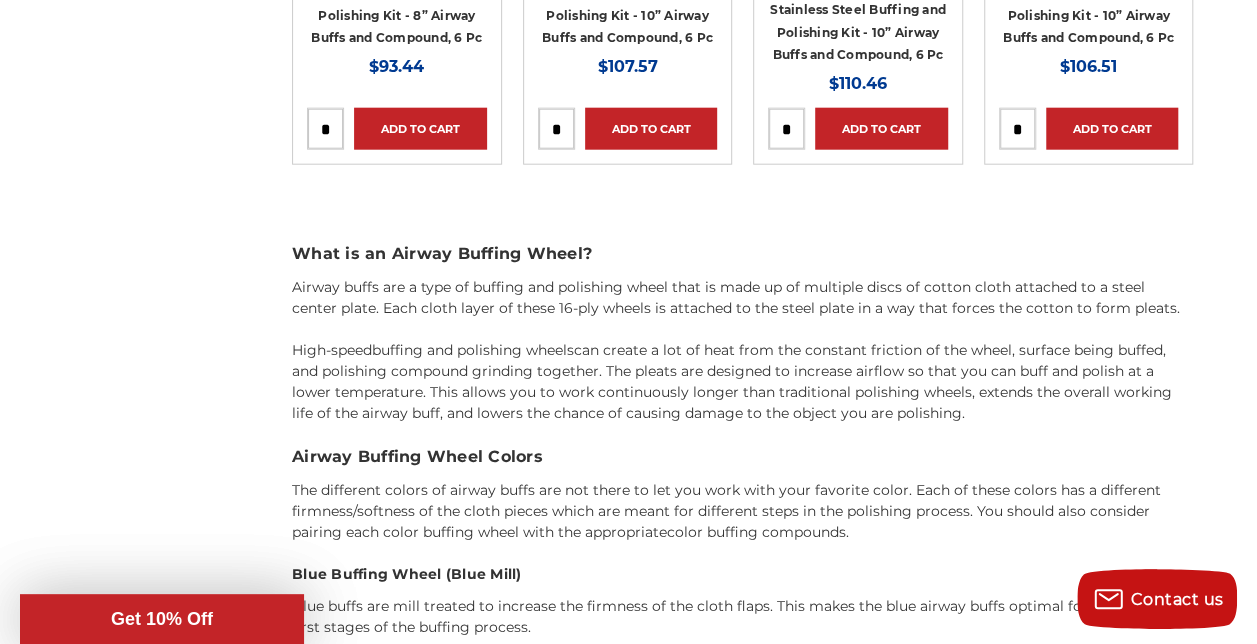 scroll, scrollTop: 2494, scrollLeft: 0, axis: vertical 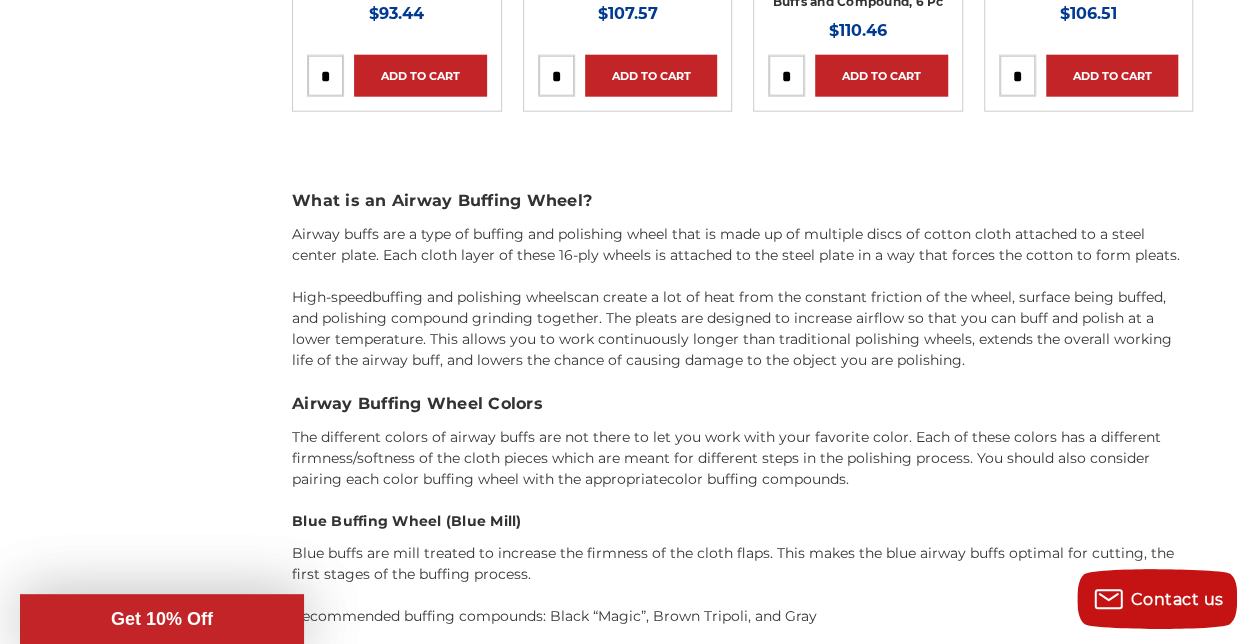 click on "Quick view
Chrome Buffing and Polishing Kit - 8” Airway Buffs and Compound, 6 Pc
MSRP:
Was:
Now:
$93.44
Add to Cart" at bounding box center [397, -83] 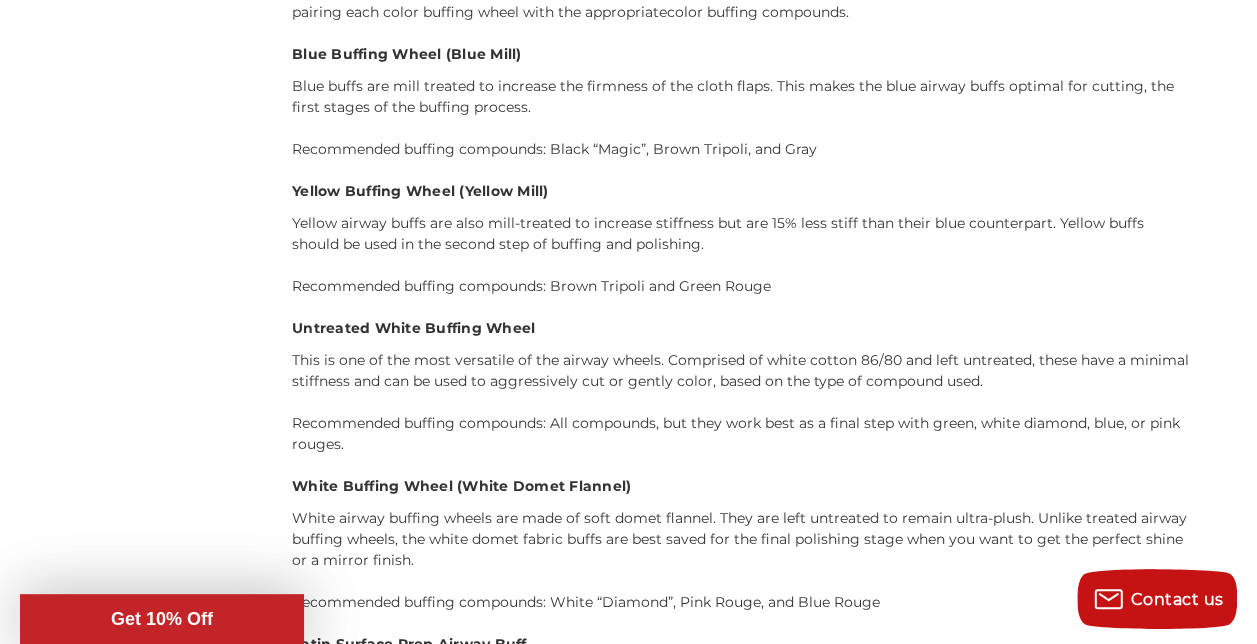 scroll, scrollTop: 2974, scrollLeft: 0, axis: vertical 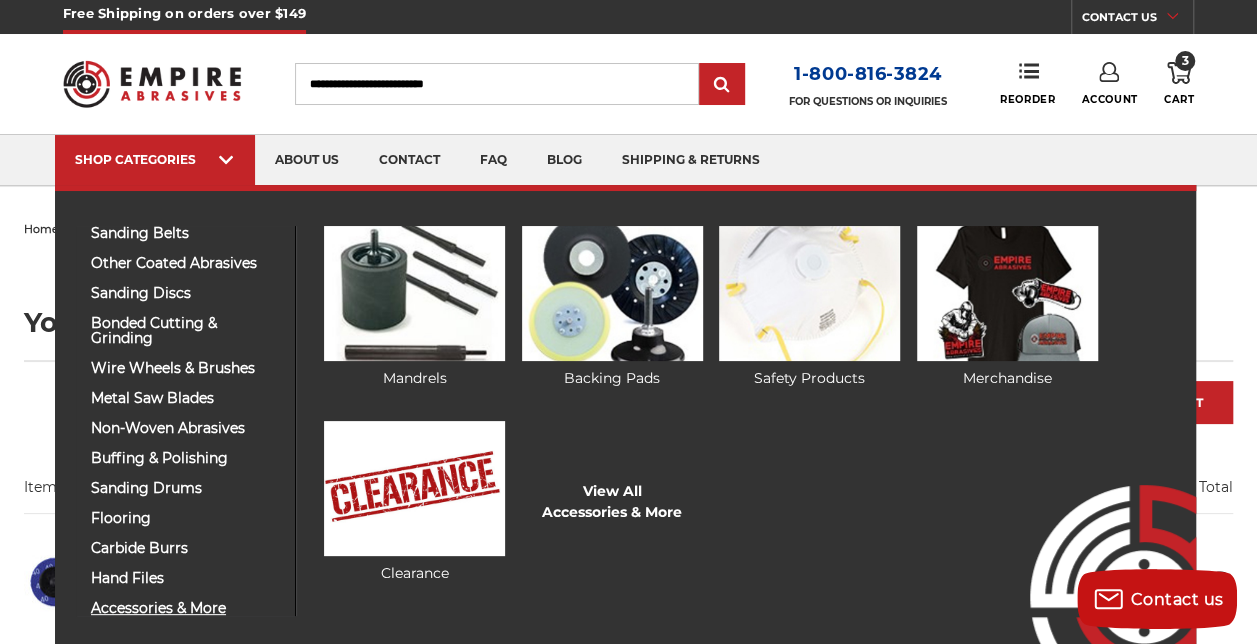 click on "accessories & more" at bounding box center [185, 608] 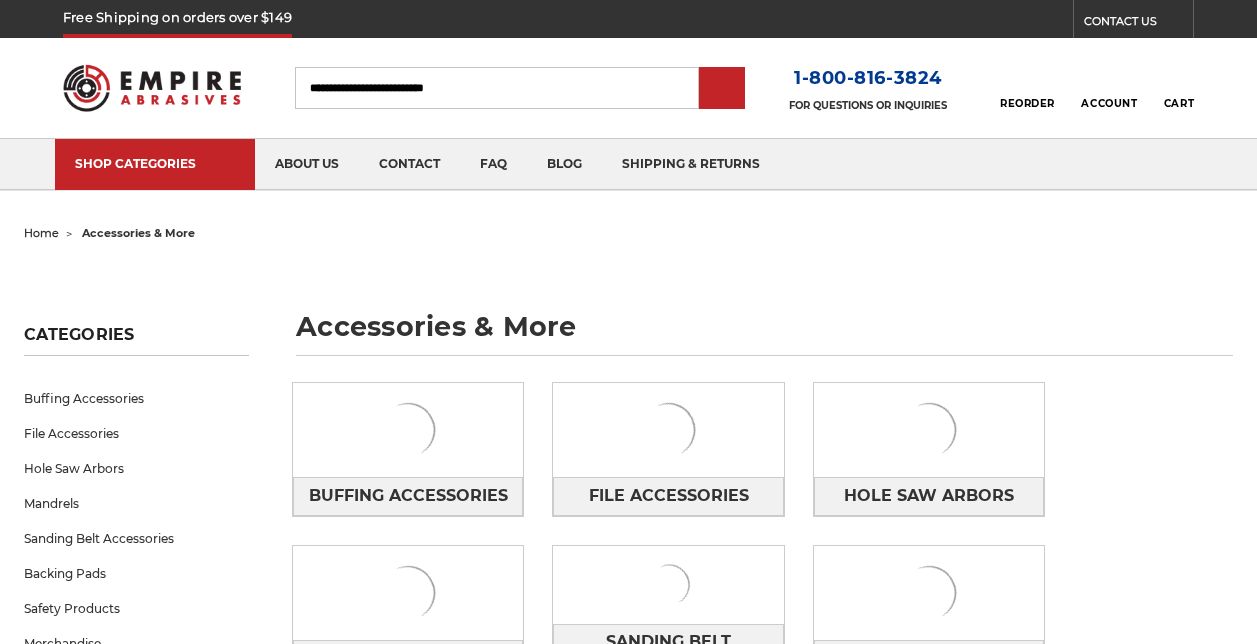 scroll, scrollTop: 0, scrollLeft: 0, axis: both 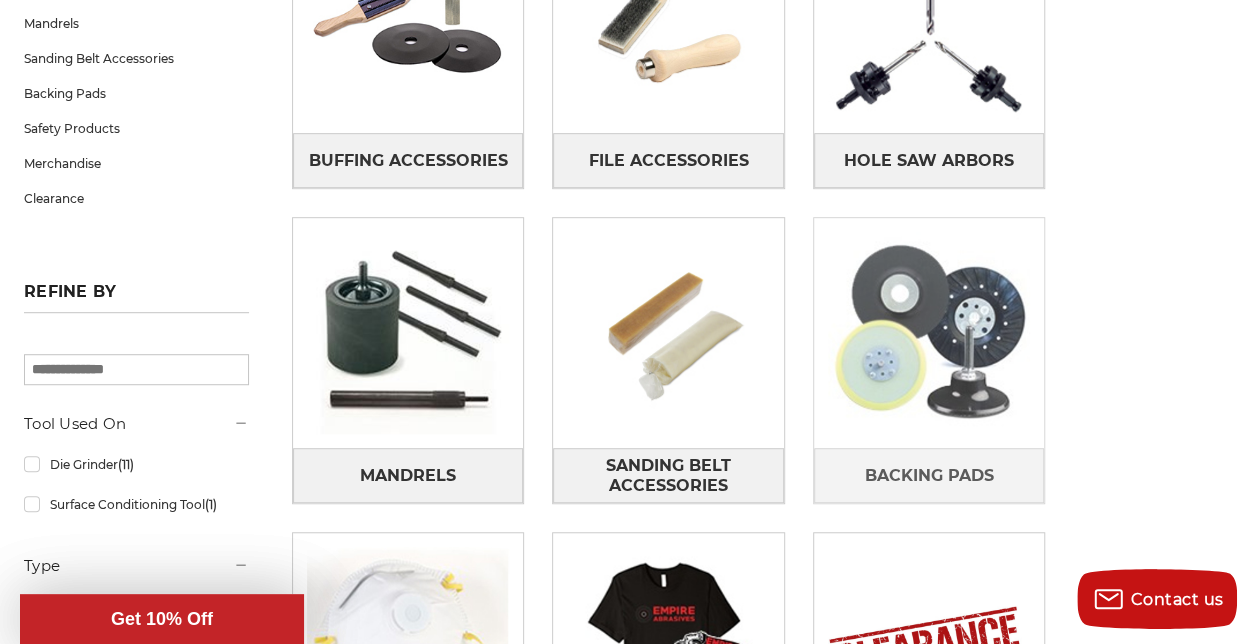 click at bounding box center [929, 333] 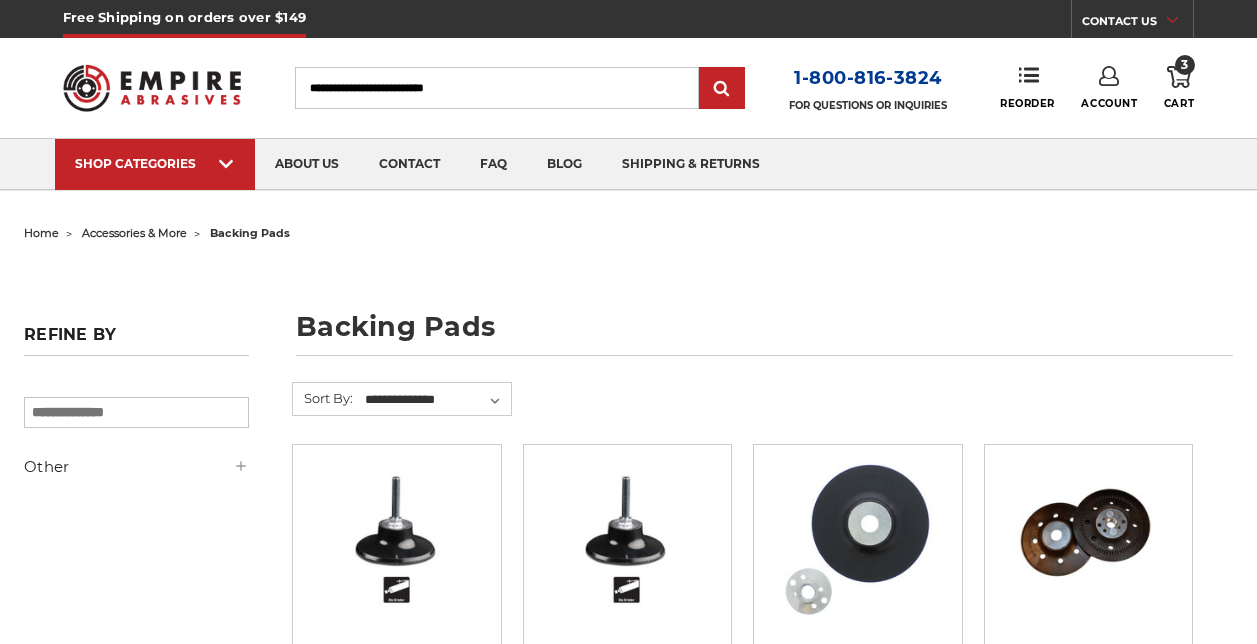 scroll, scrollTop: 0, scrollLeft: 0, axis: both 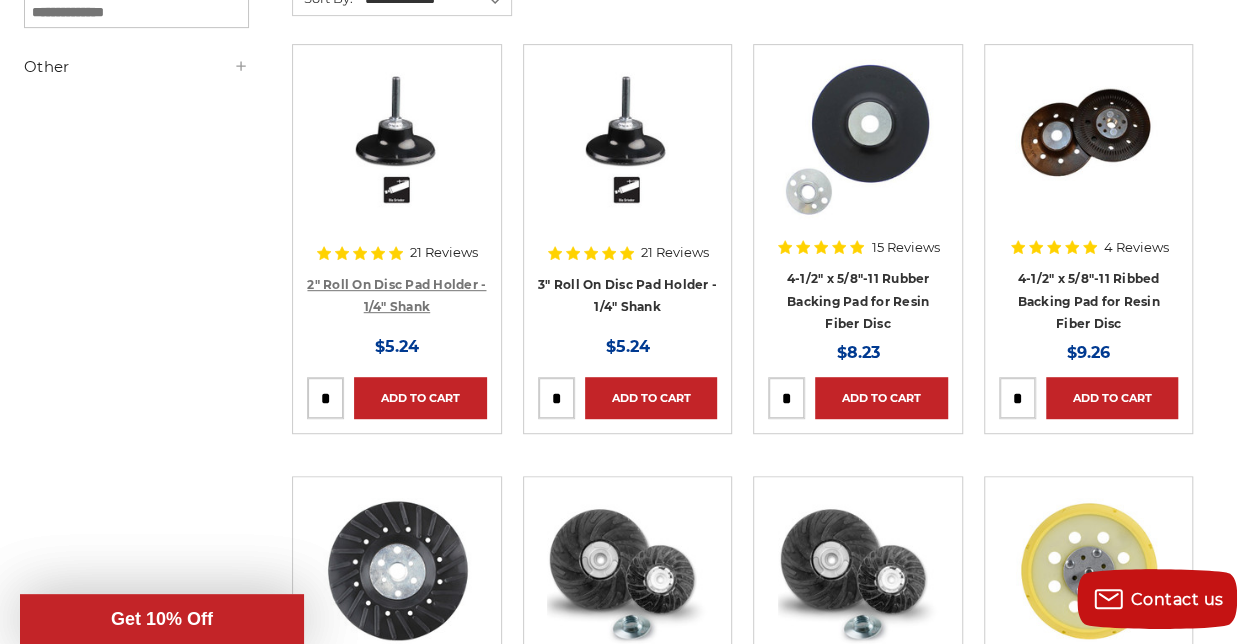 click on "2" Roll On Disc Pad Holder - 1/4" Shank" at bounding box center [396, 296] 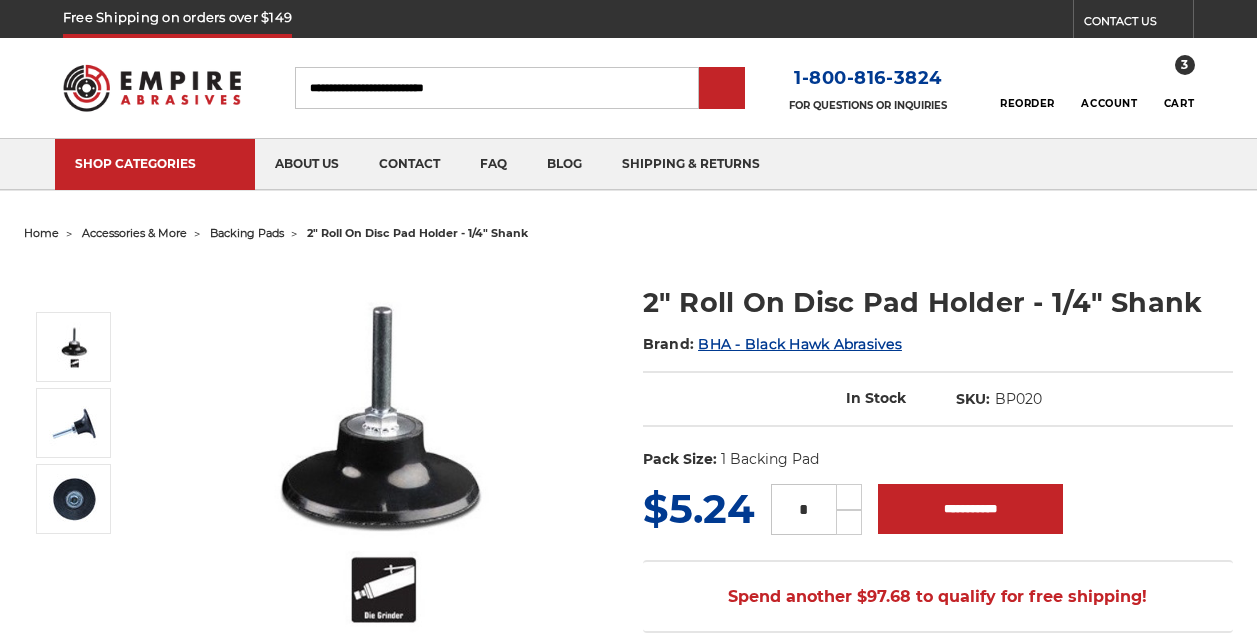 scroll, scrollTop: 0, scrollLeft: 0, axis: both 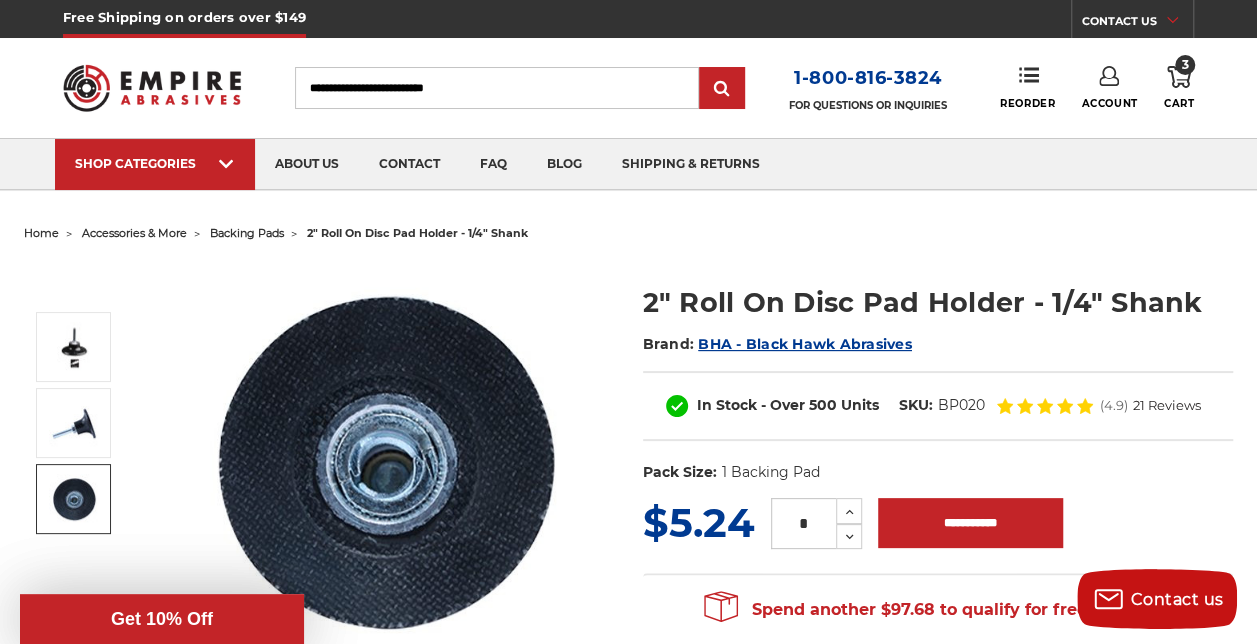 click at bounding box center [74, 499] 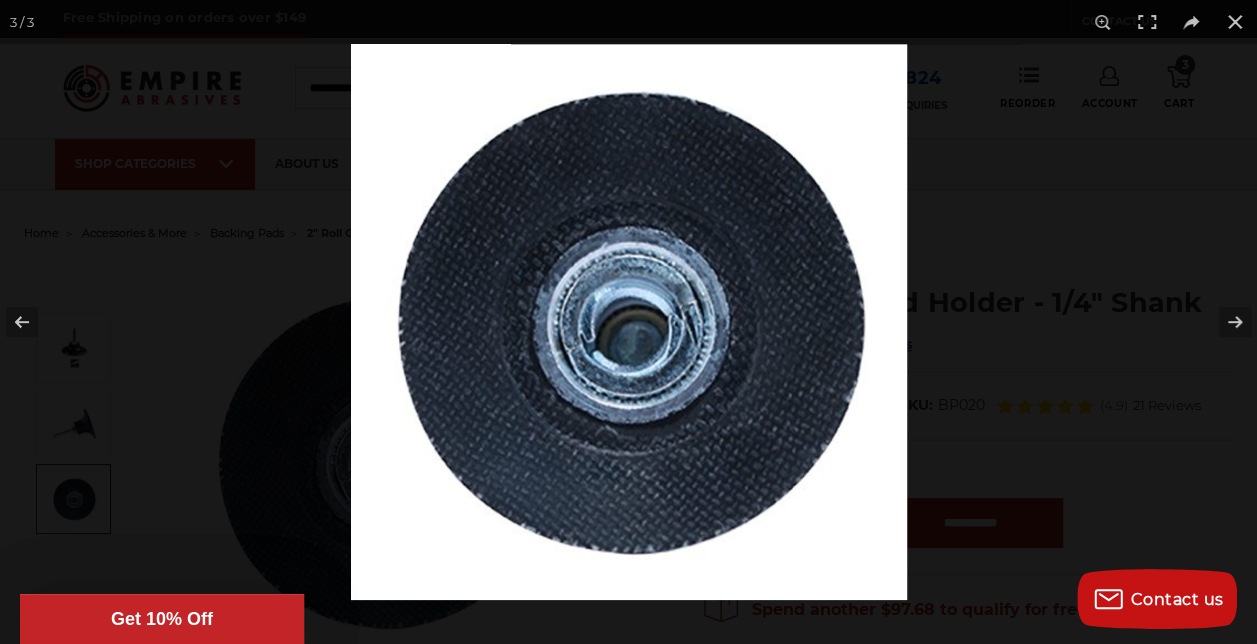 click at bounding box center (628, 322) 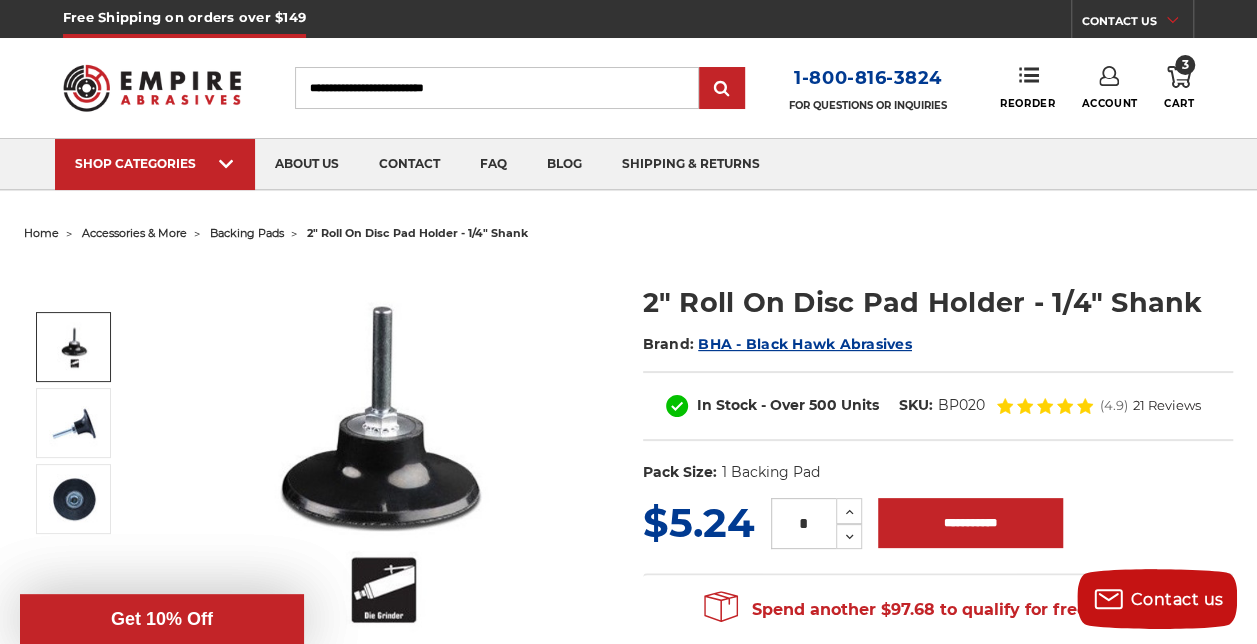 click at bounding box center [74, 347] 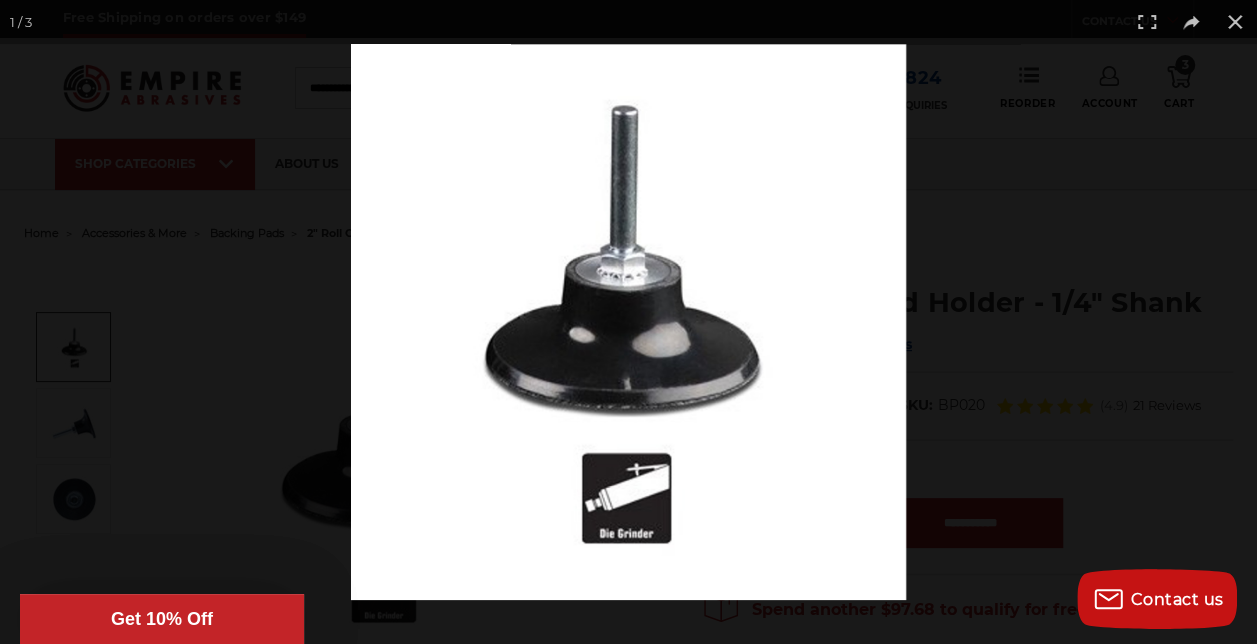 click at bounding box center (628, 322) 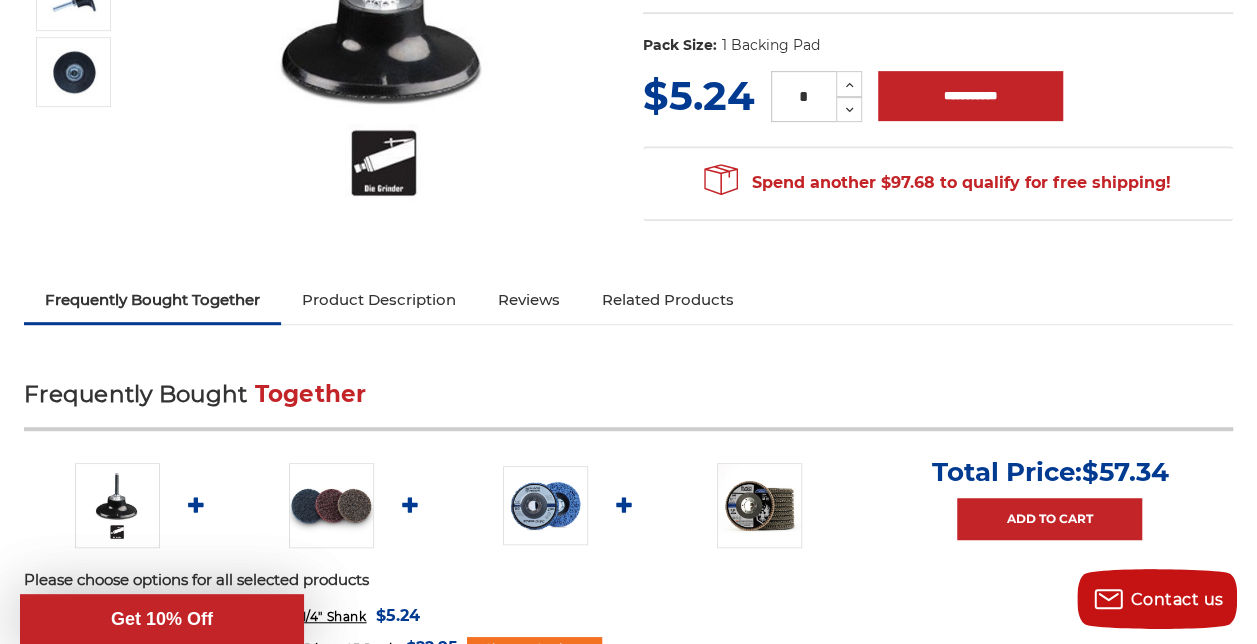 scroll, scrollTop: 387, scrollLeft: 0, axis: vertical 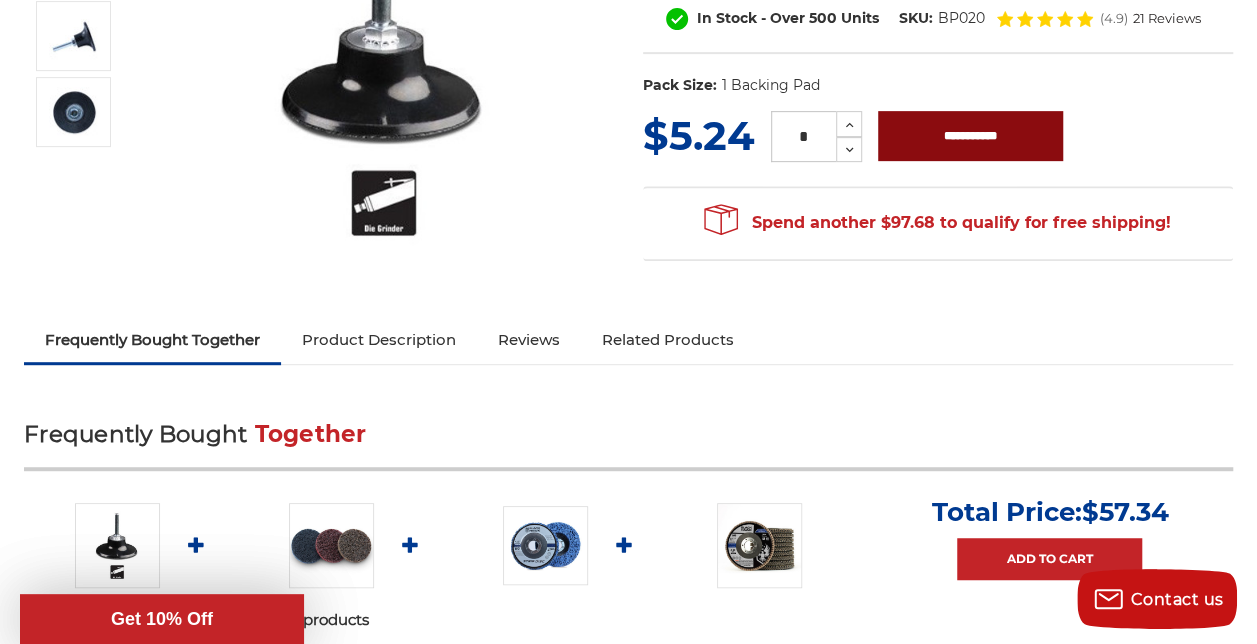 click on "**********" at bounding box center (970, 136) 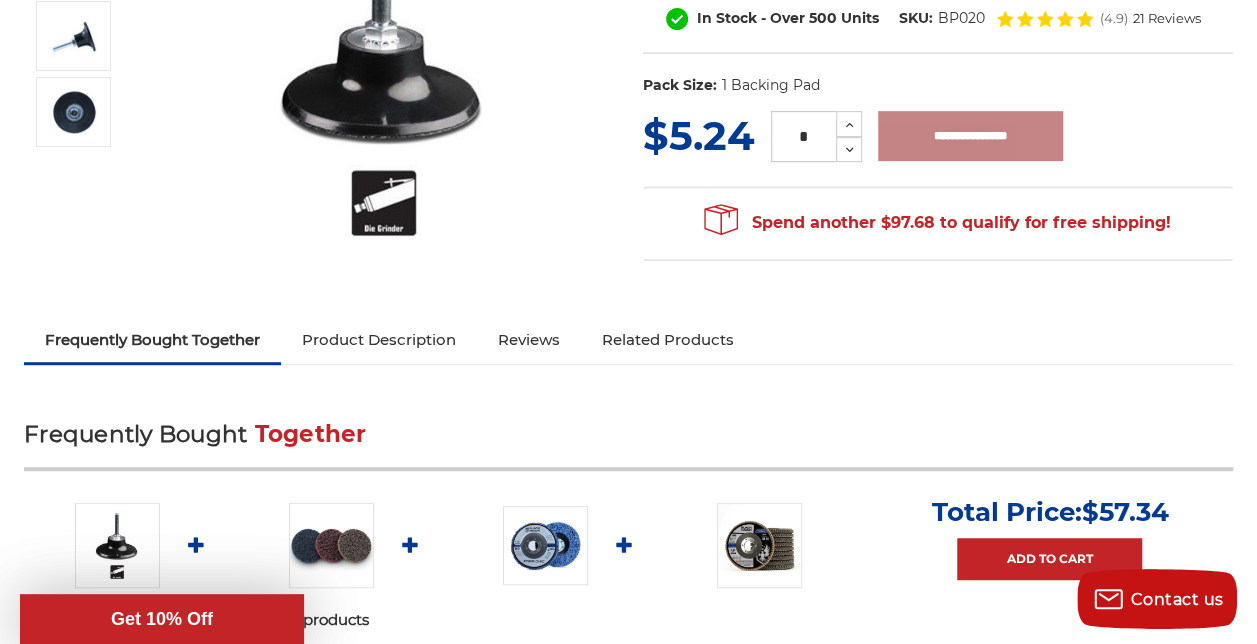type on "**********" 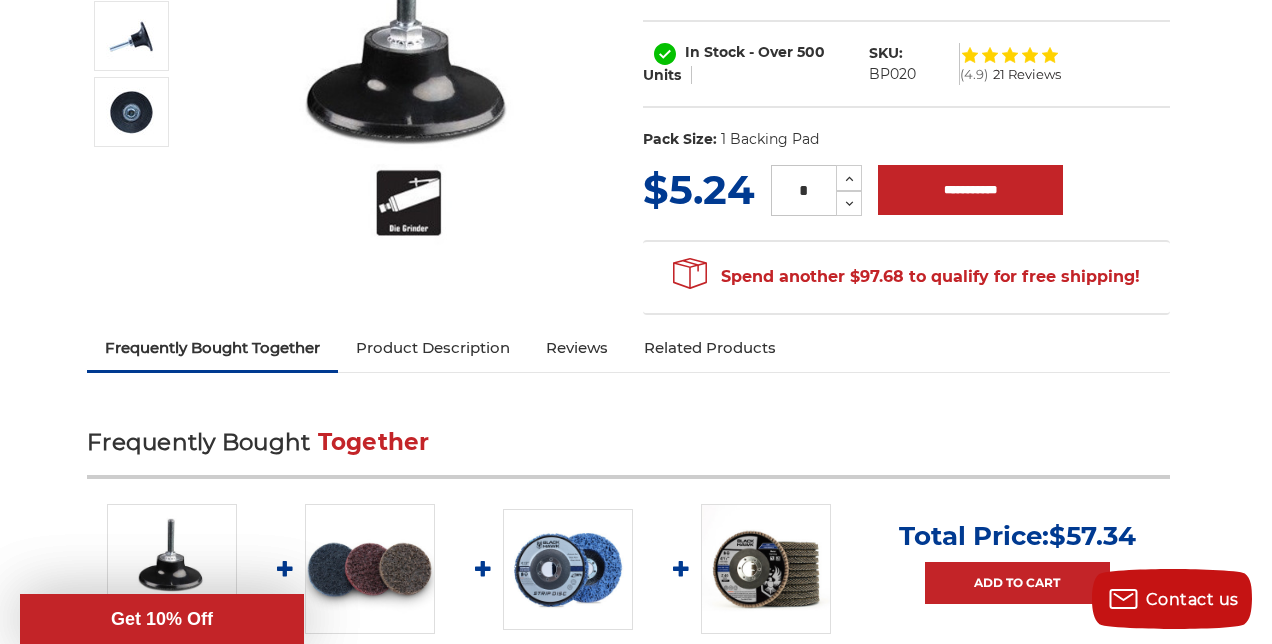 click on "× Added to Cart! 2" Roll On Disc Pad Holder - 1/4" Shank has been added to your cart. View Cart No Continue Shopping" 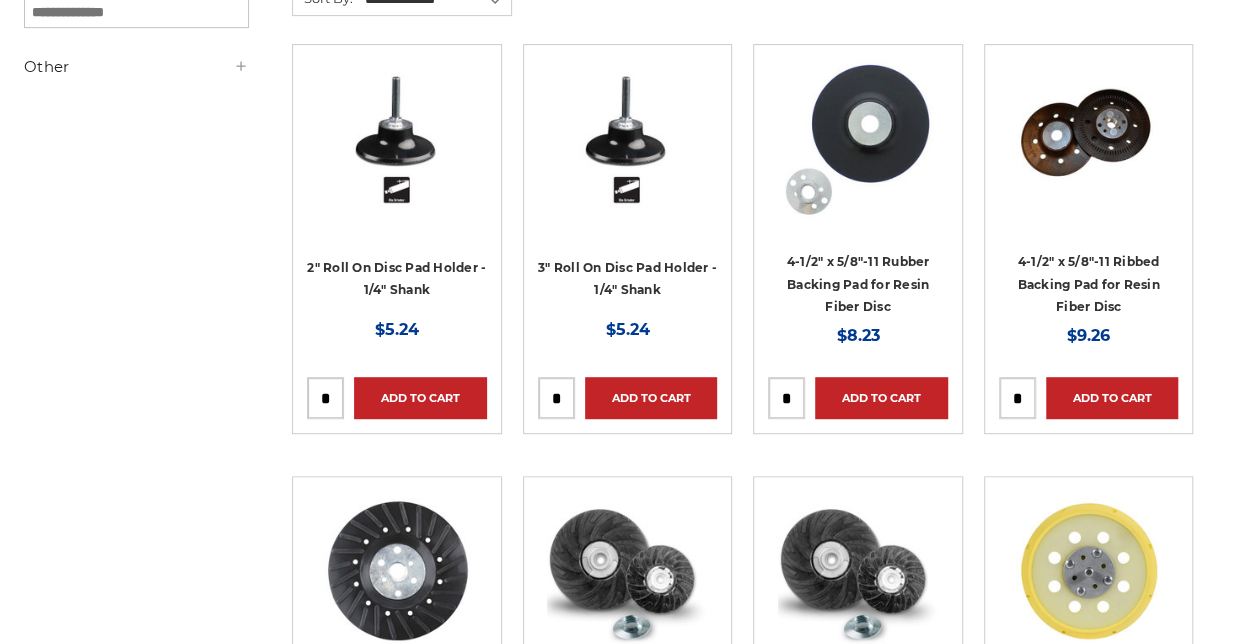 scroll, scrollTop: 400, scrollLeft: 0, axis: vertical 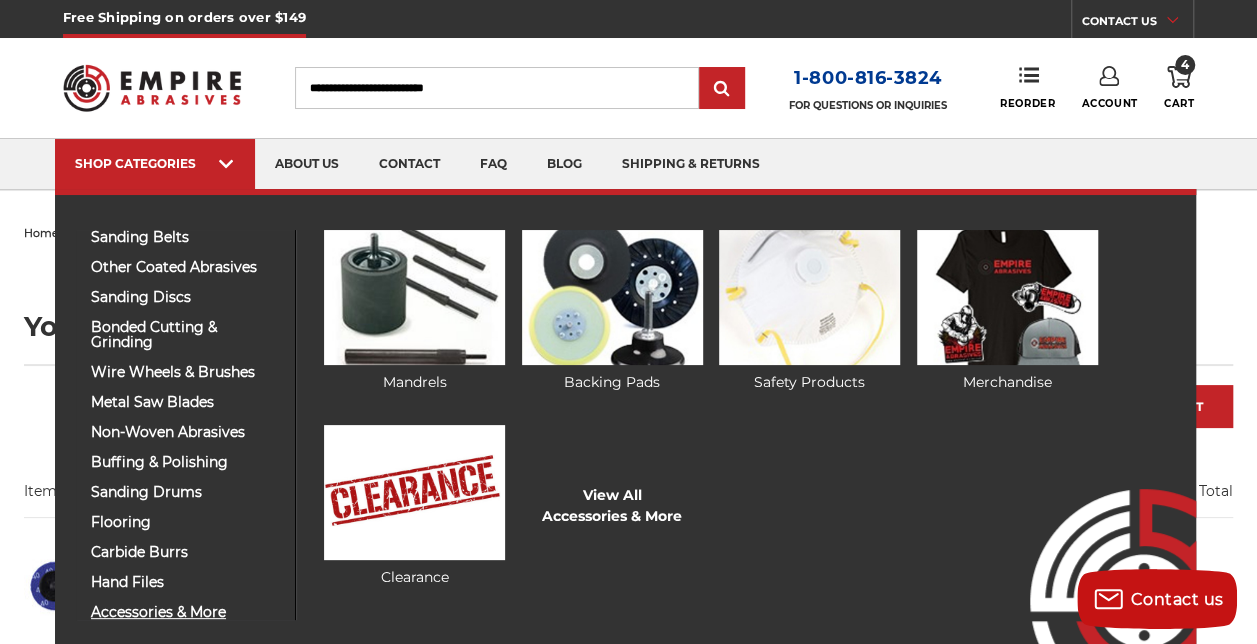 click on "accessories & more" at bounding box center (185, 612) 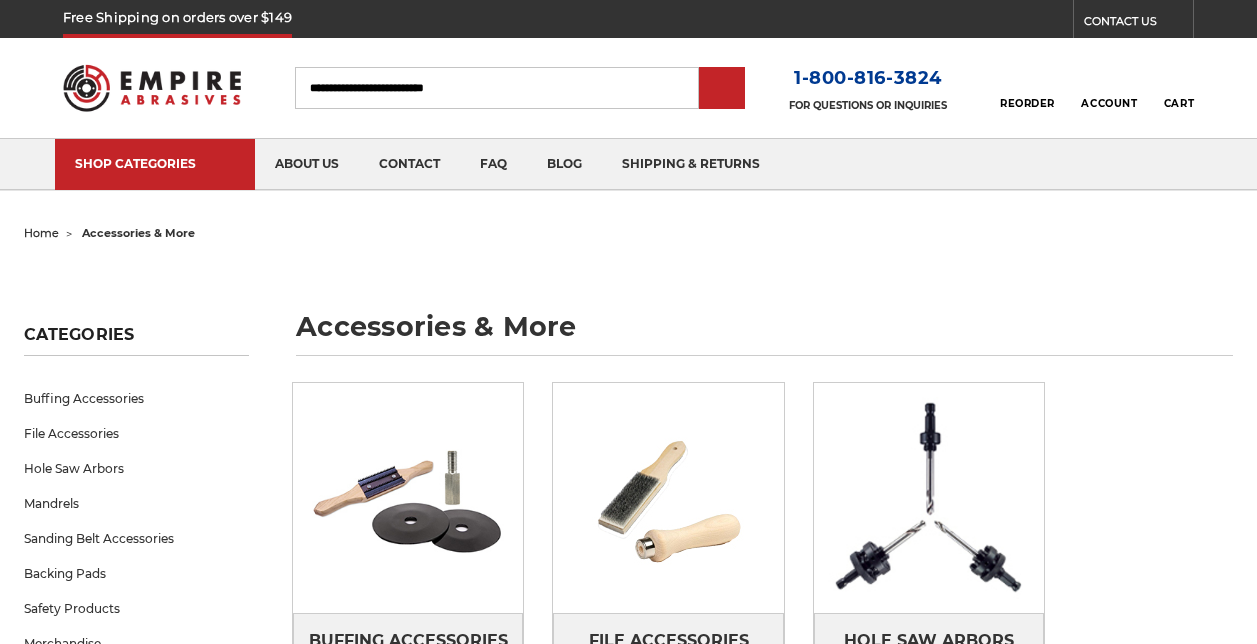 scroll, scrollTop: 0, scrollLeft: 0, axis: both 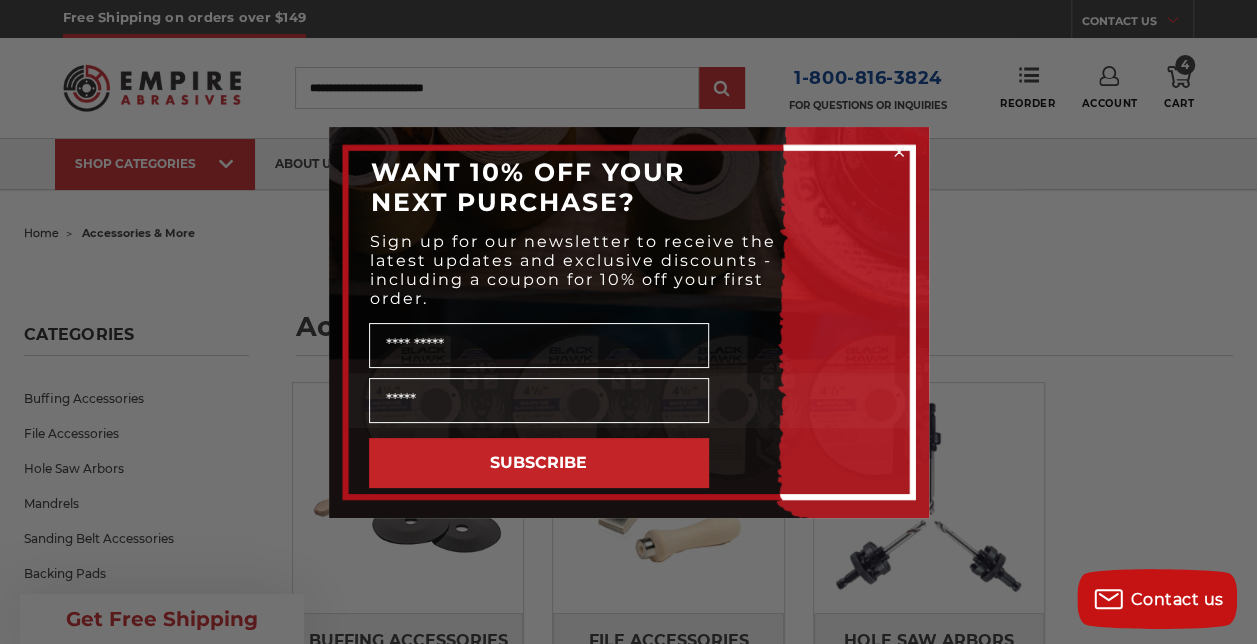 click 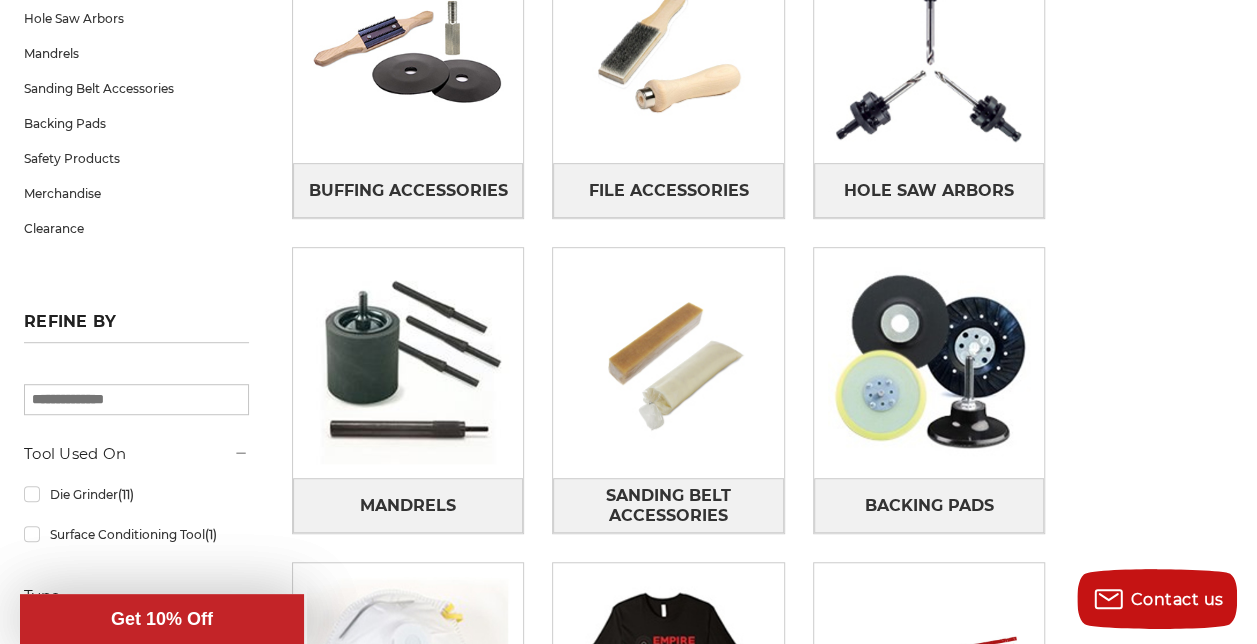 scroll, scrollTop: 480, scrollLeft: 0, axis: vertical 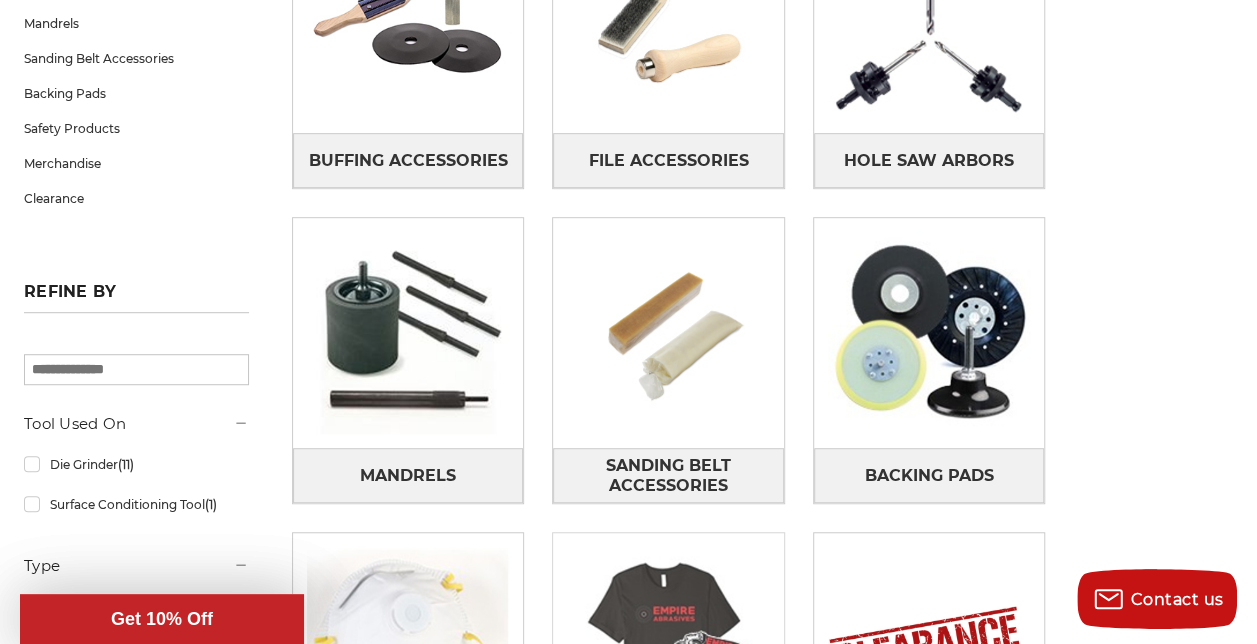 click at bounding box center (668, 648) 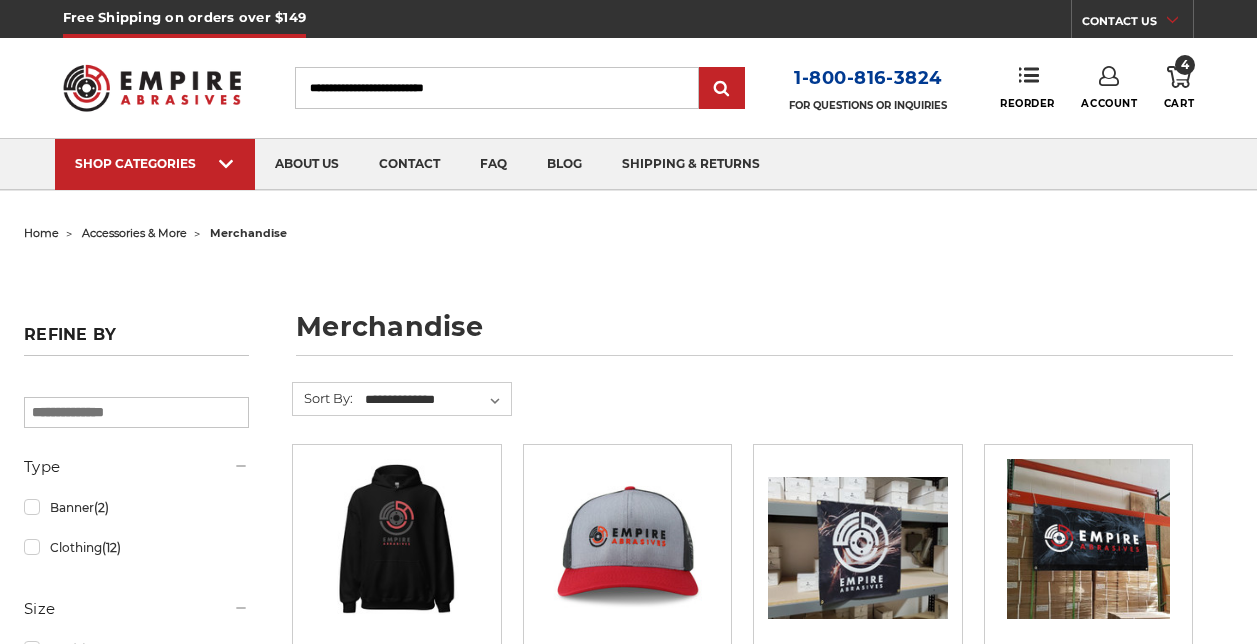 scroll, scrollTop: 0, scrollLeft: 0, axis: both 